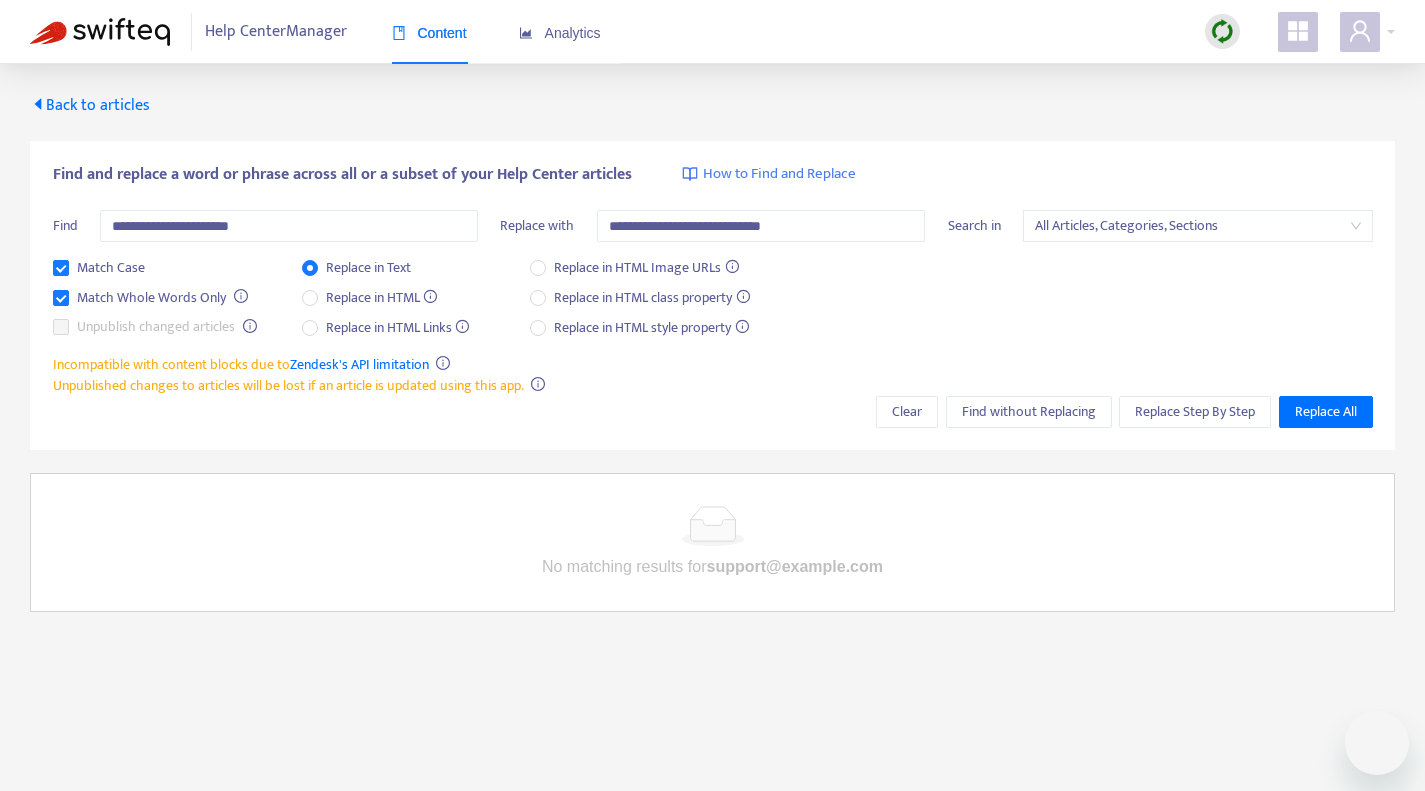 scroll, scrollTop: 0, scrollLeft: 0, axis: both 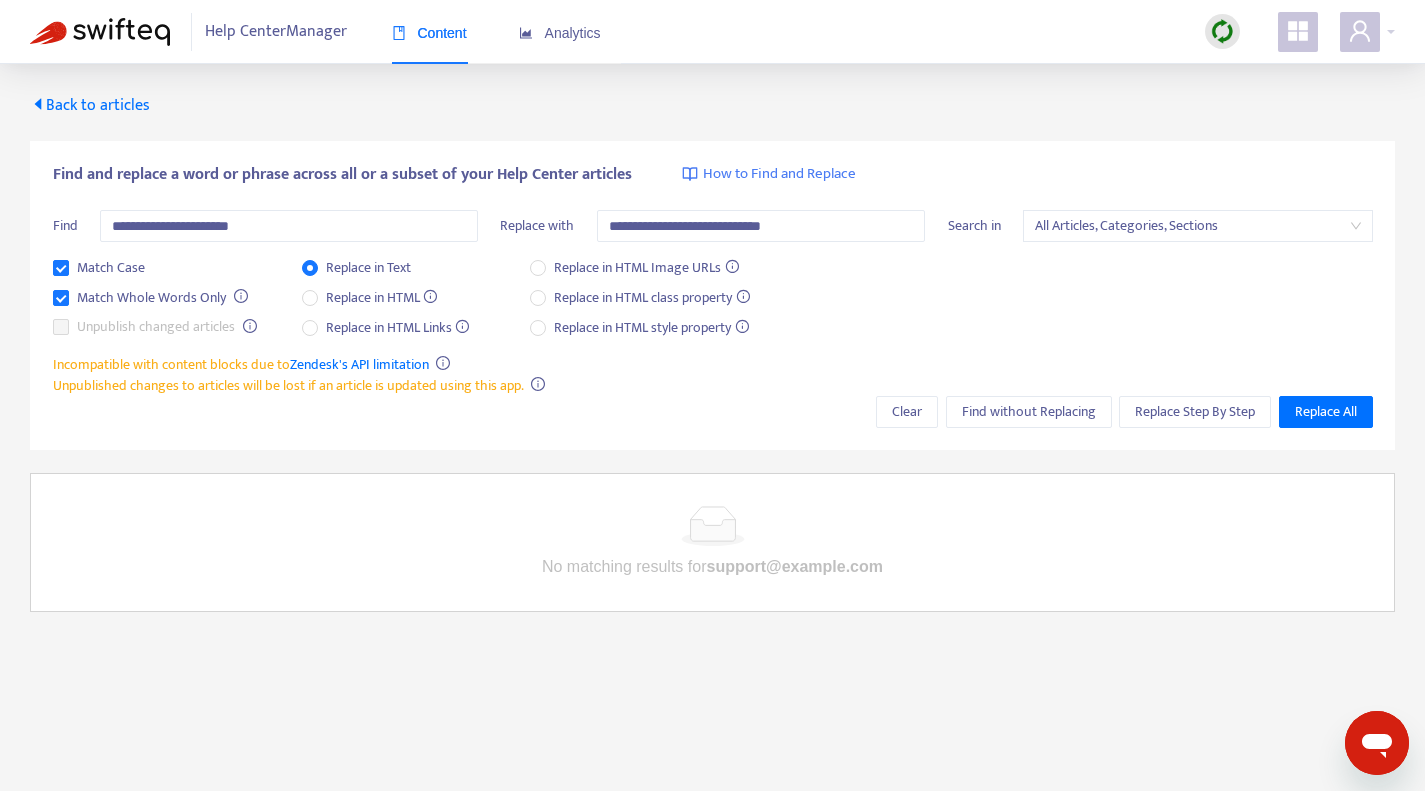 click on "Content" at bounding box center (429, 33) 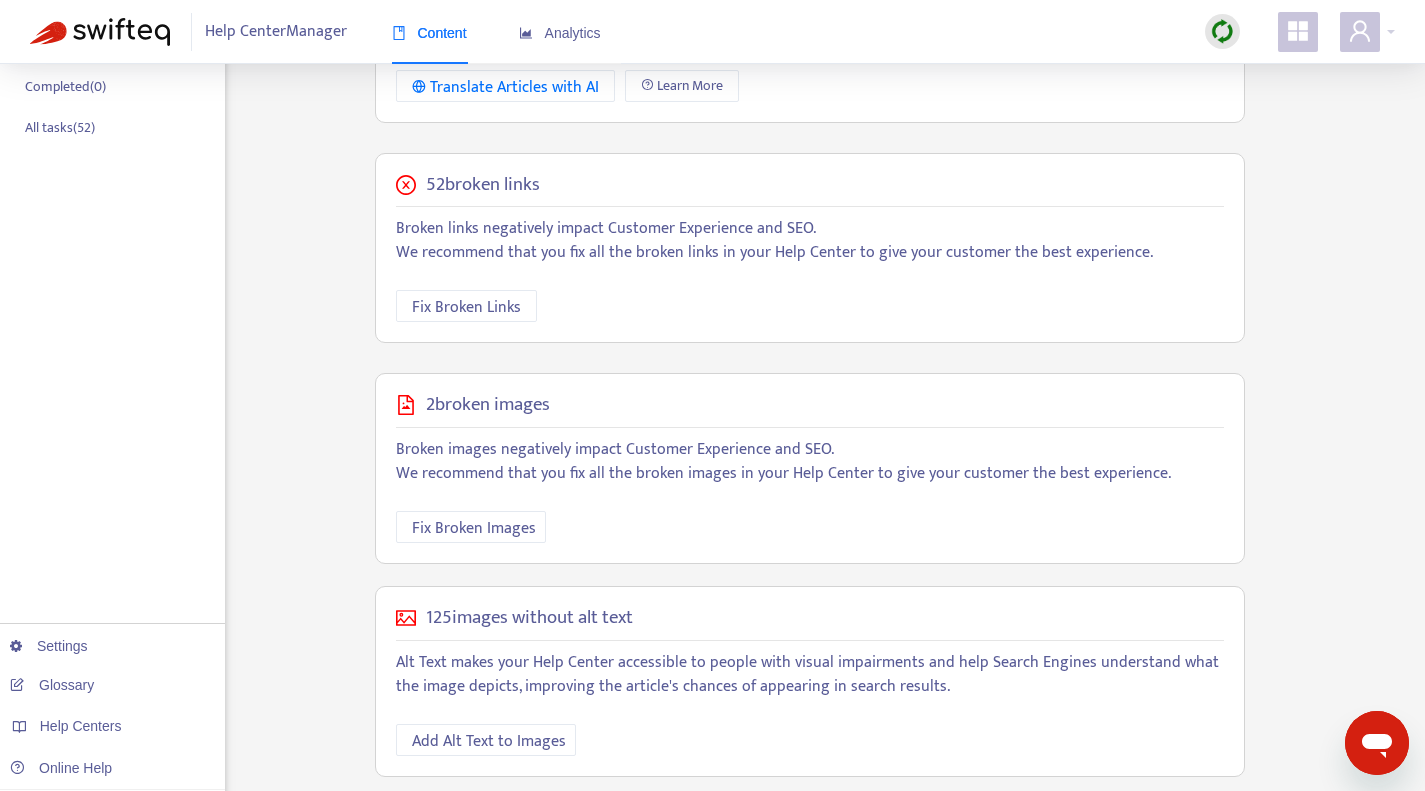 scroll, scrollTop: 473, scrollLeft: 0, axis: vertical 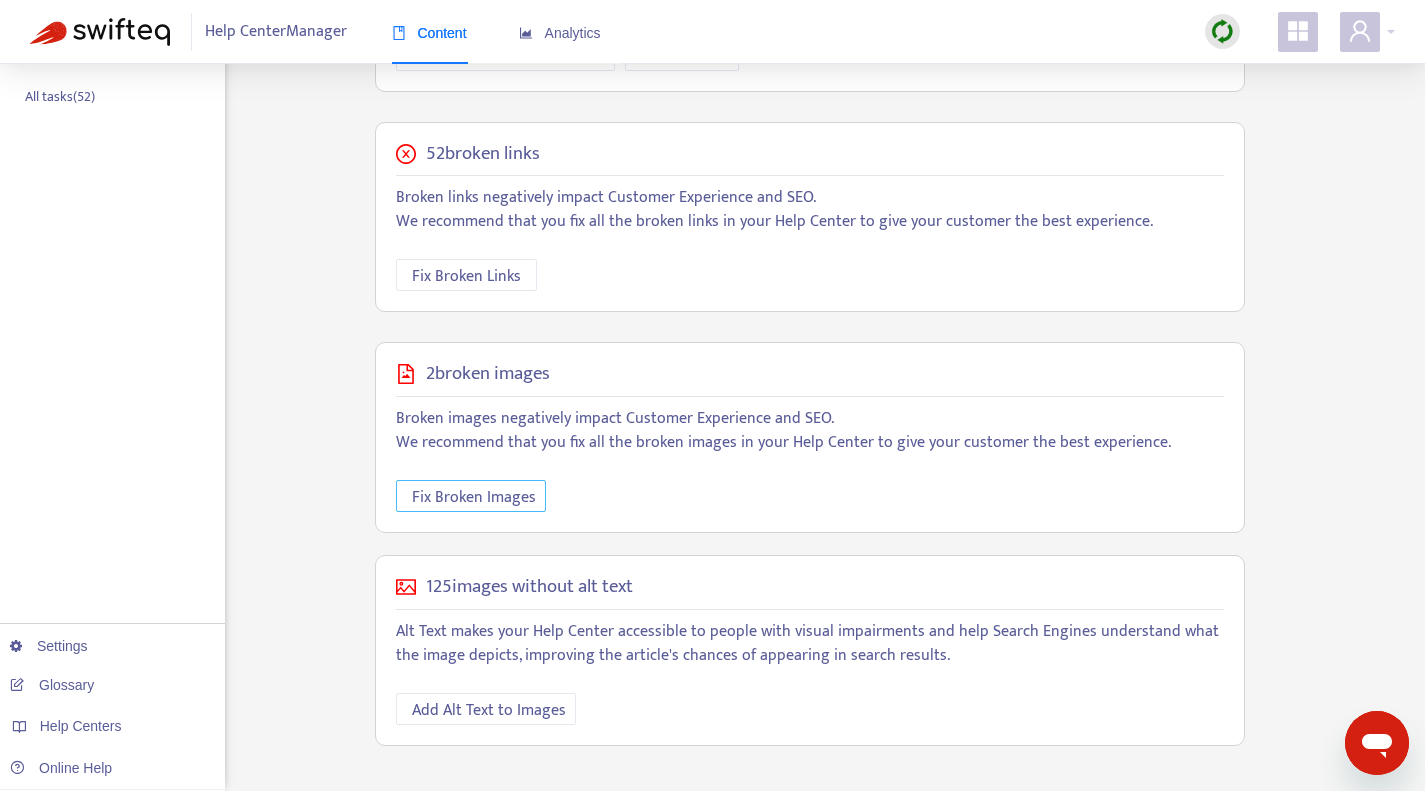 click on "Fix Broken Images" at bounding box center [474, 497] 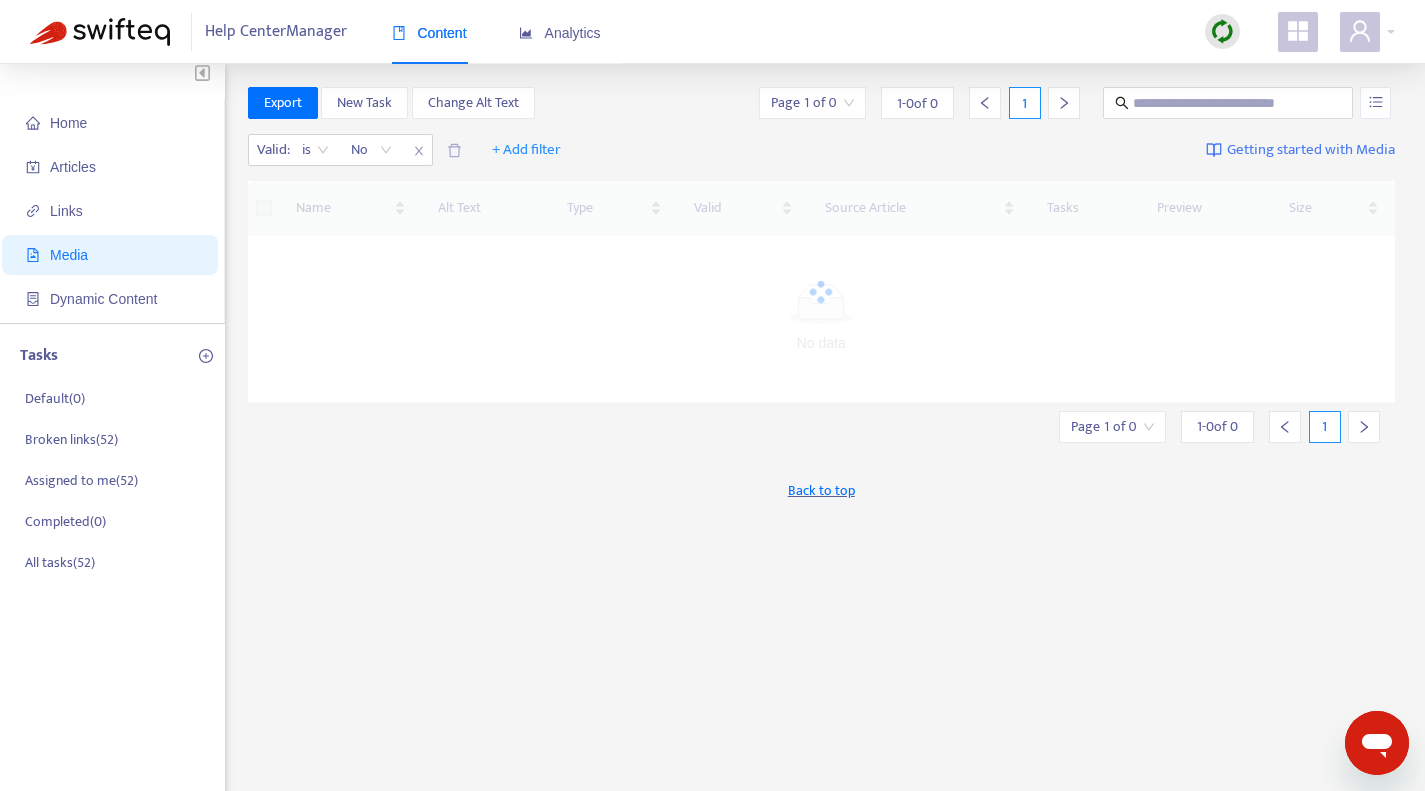 scroll, scrollTop: 0, scrollLeft: 0, axis: both 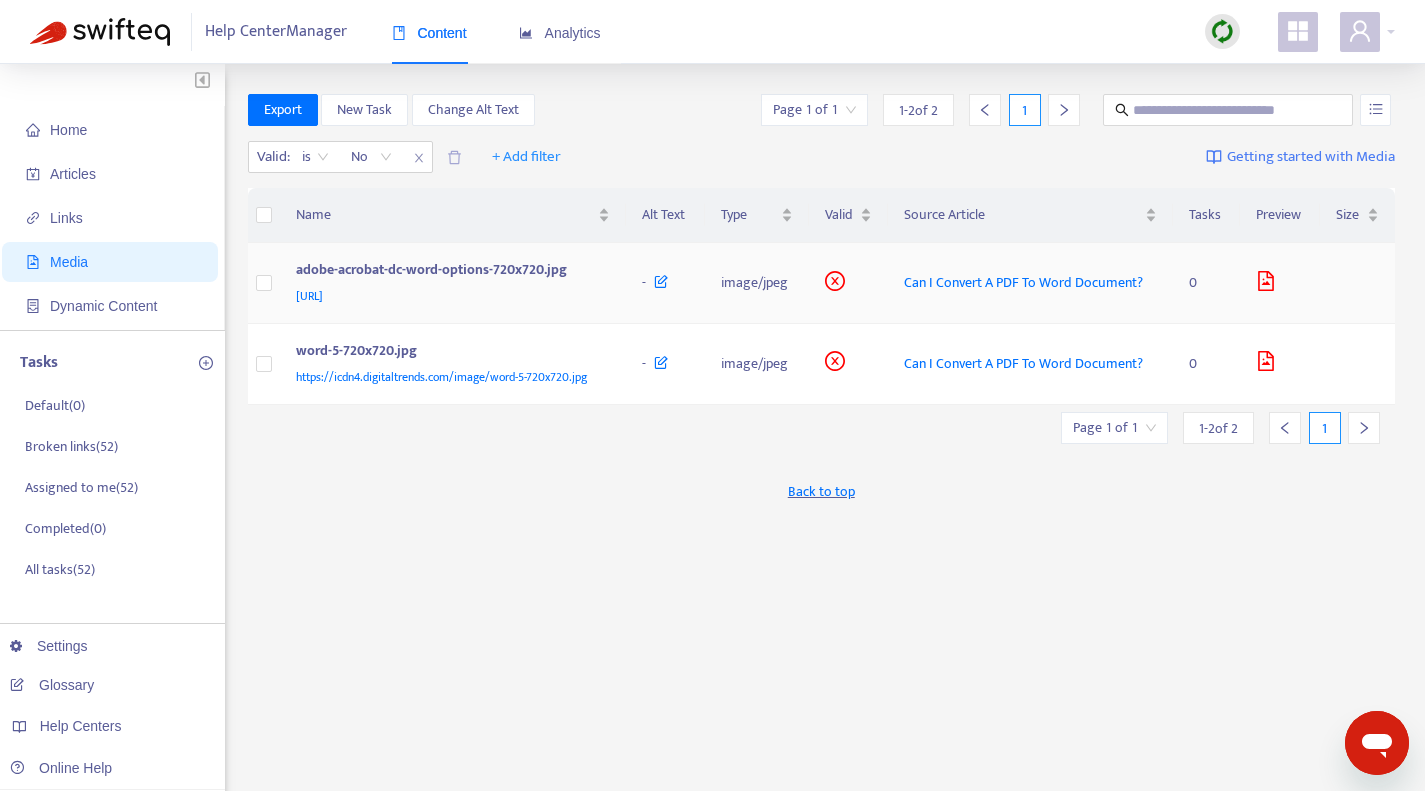 click on "adobe-acrobat-dc-word-options-720x720.jpg" at bounding box center (449, 272) 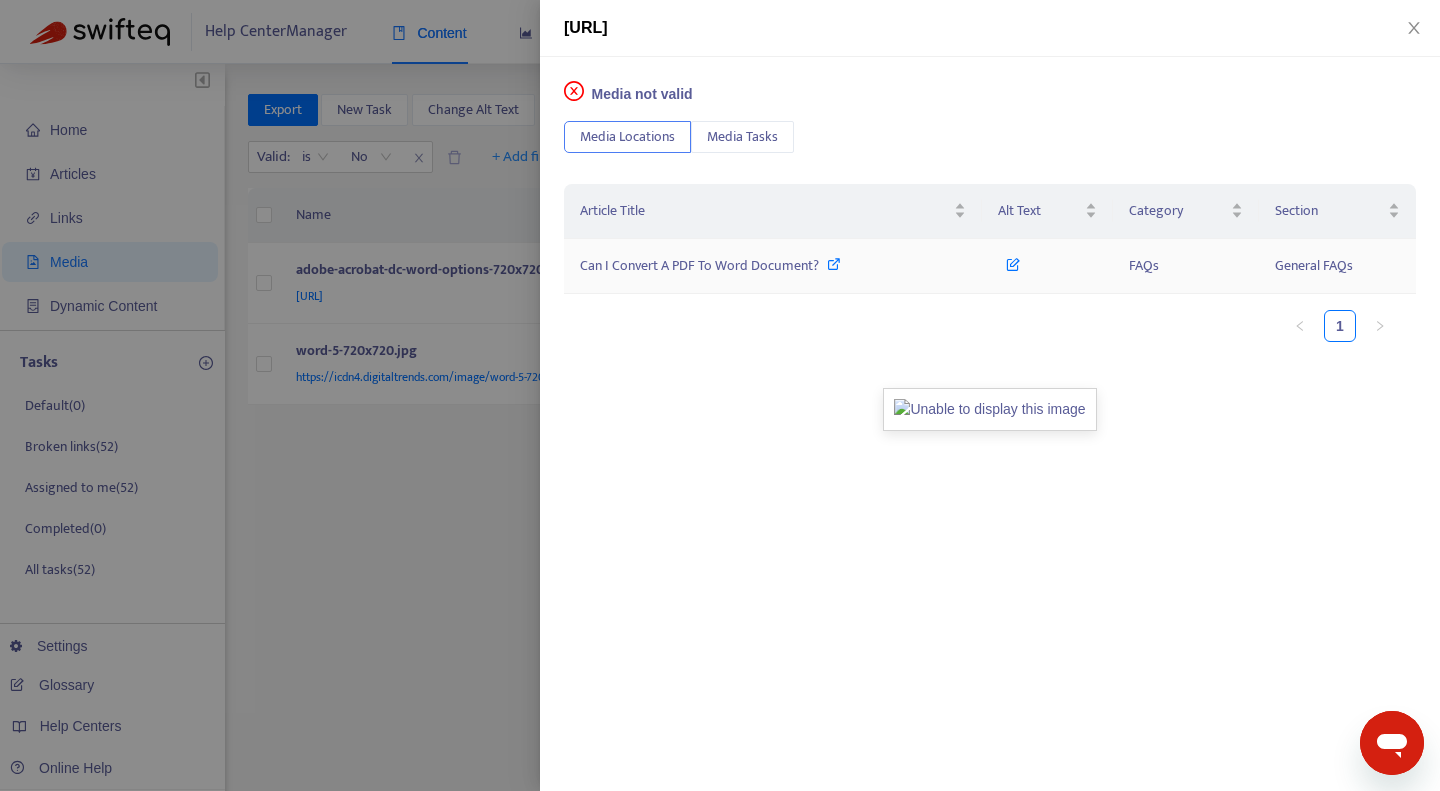 click at bounding box center [834, 264] 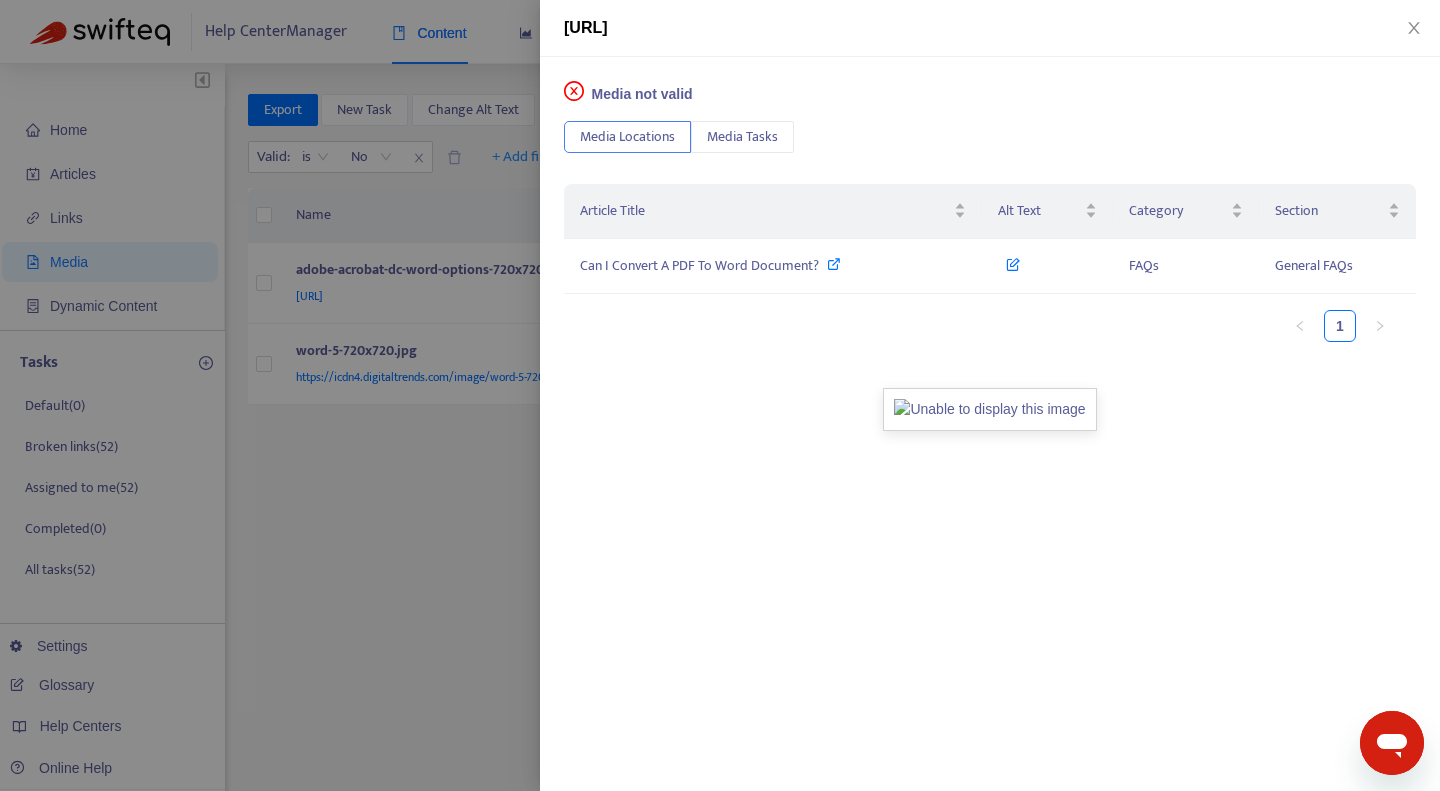 click 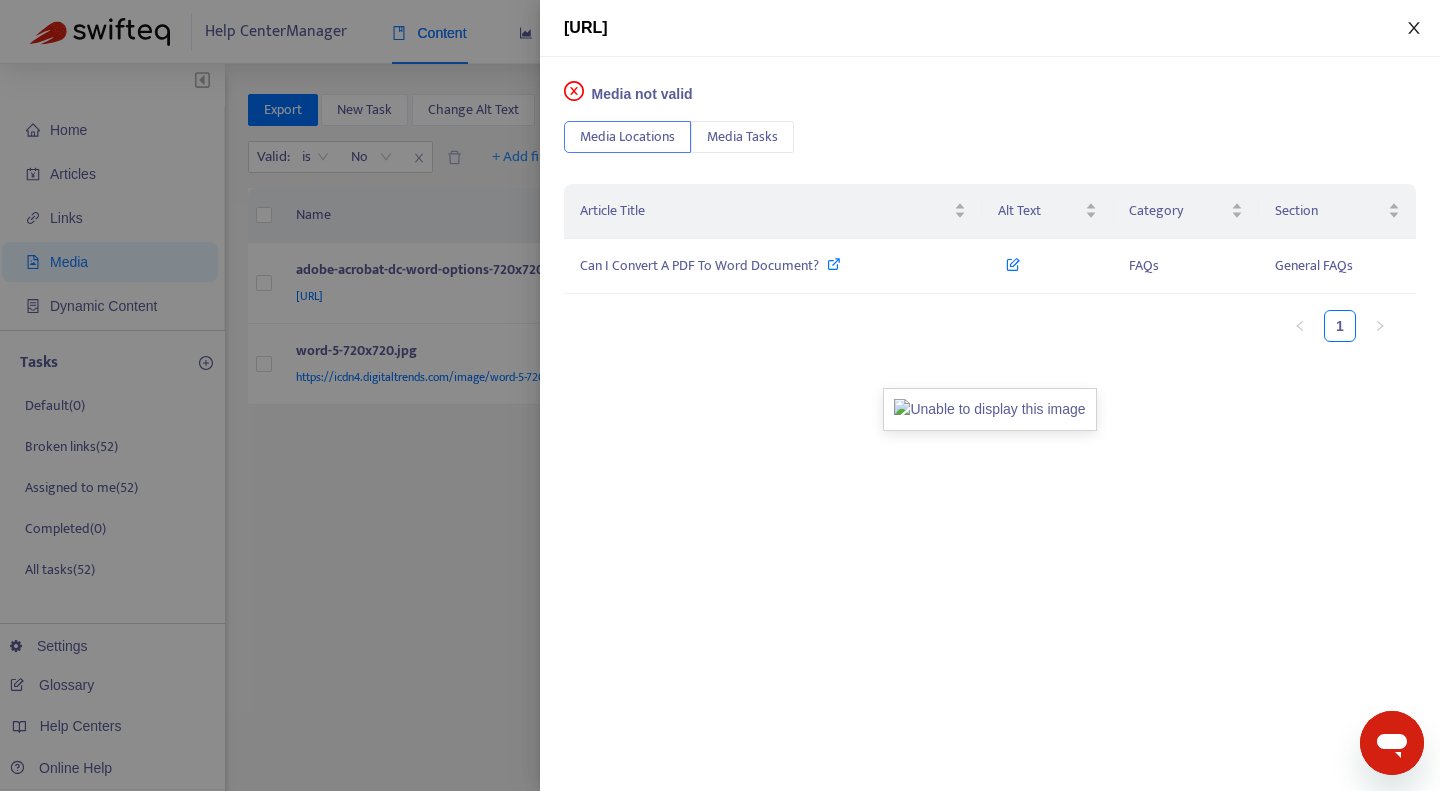 click 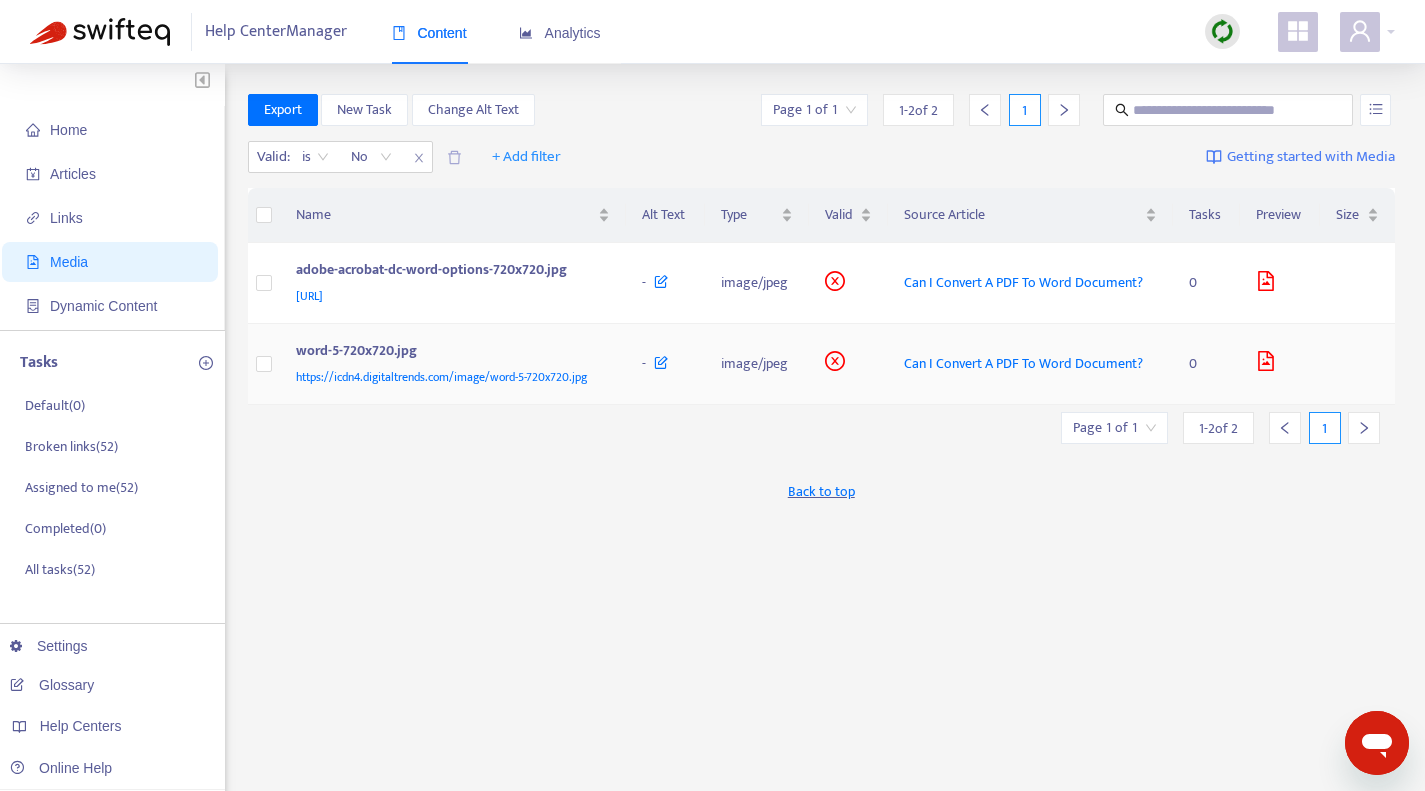 click on "word-5-720x720.jpg" at bounding box center (449, 353) 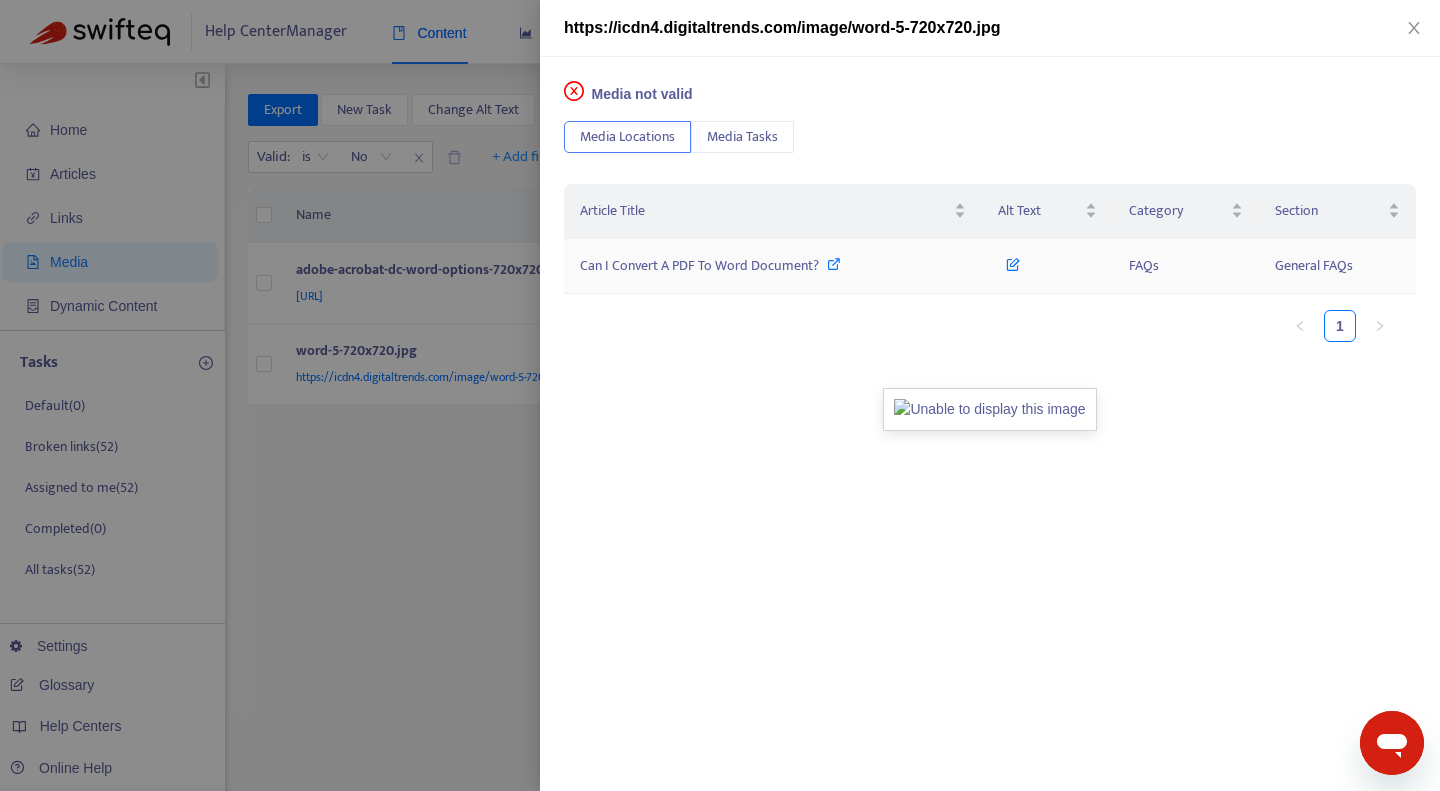 click at bounding box center [834, 264] 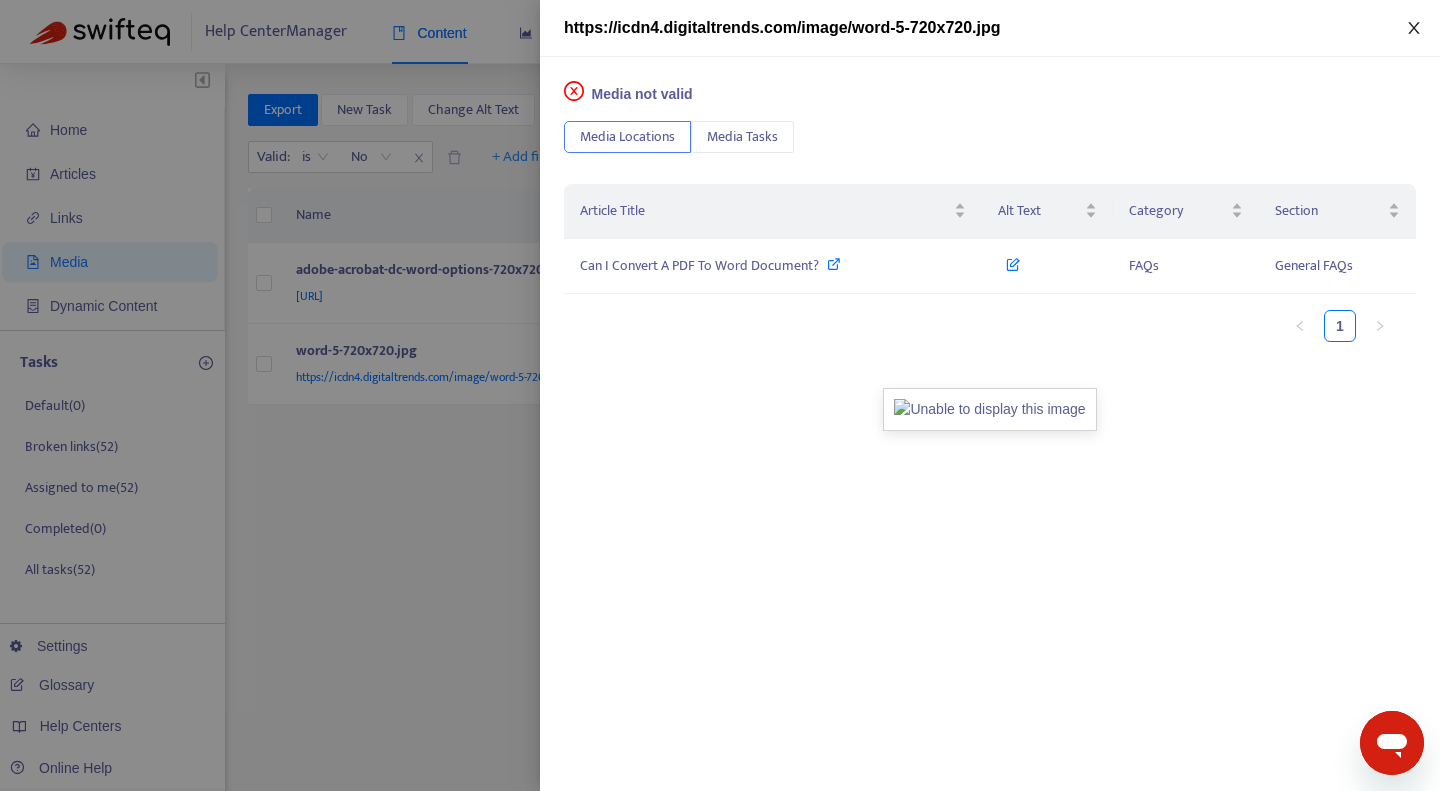 click 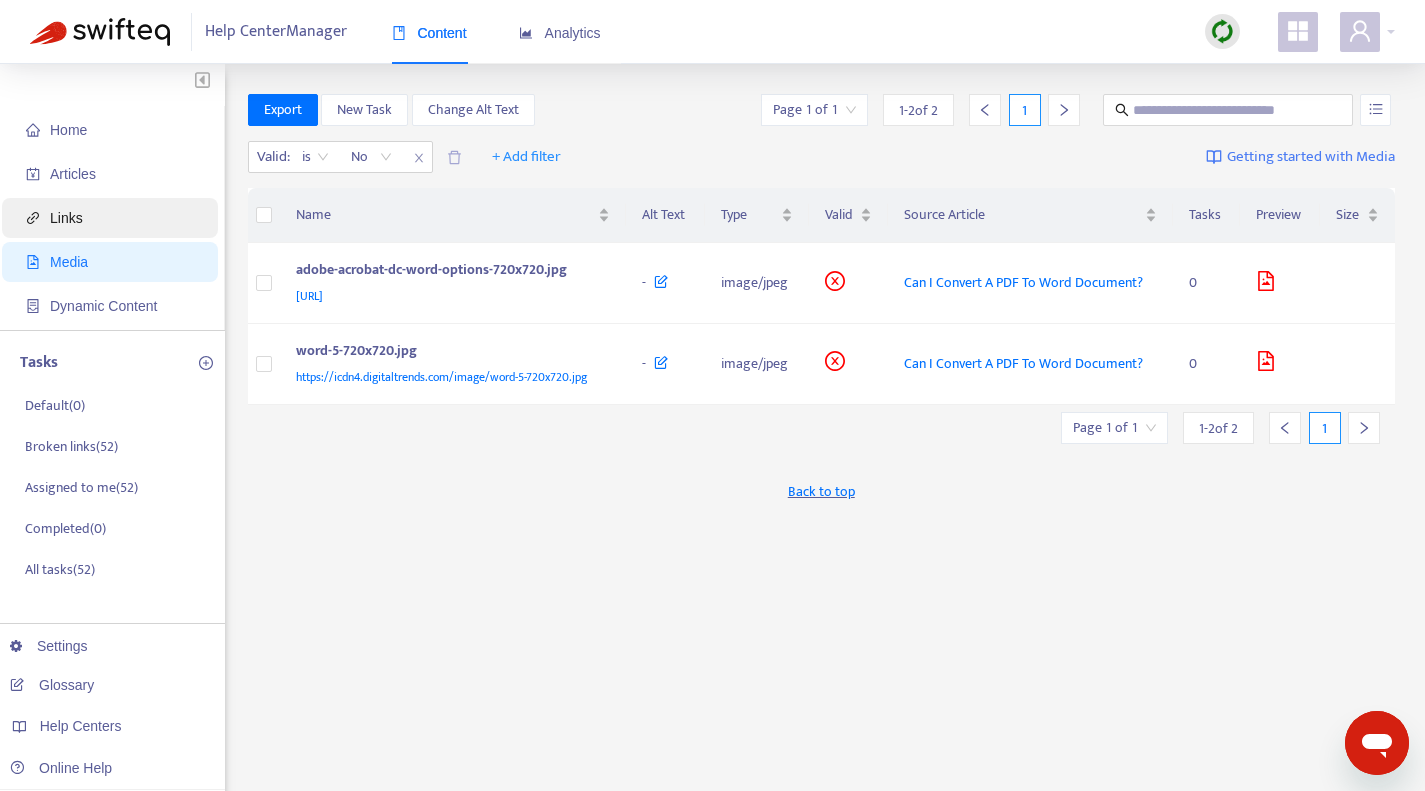 click on "Links" at bounding box center (114, 218) 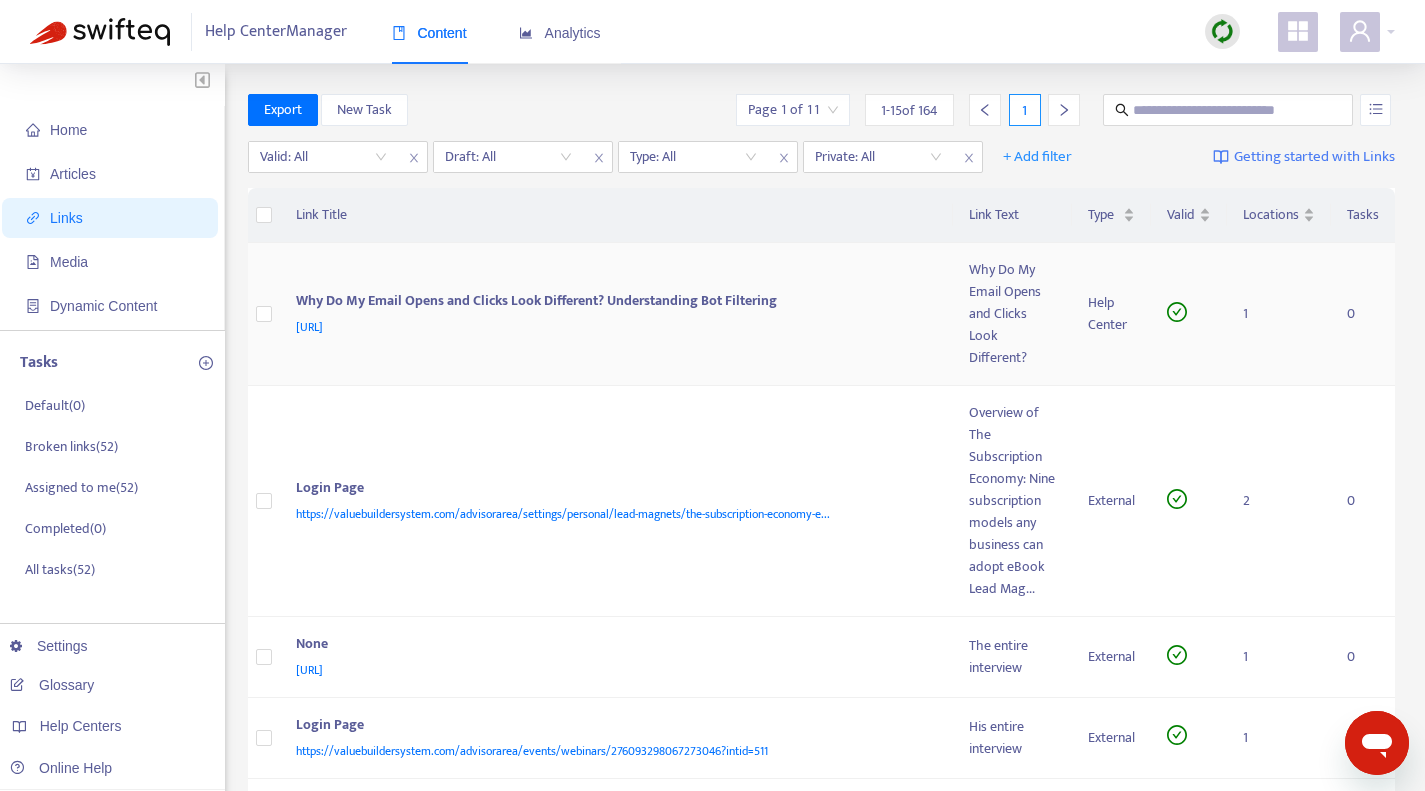click on "Why Do My Email Opens and Clicks Look Different? Understanding Bot Filtering [URL]" at bounding box center (617, 314) 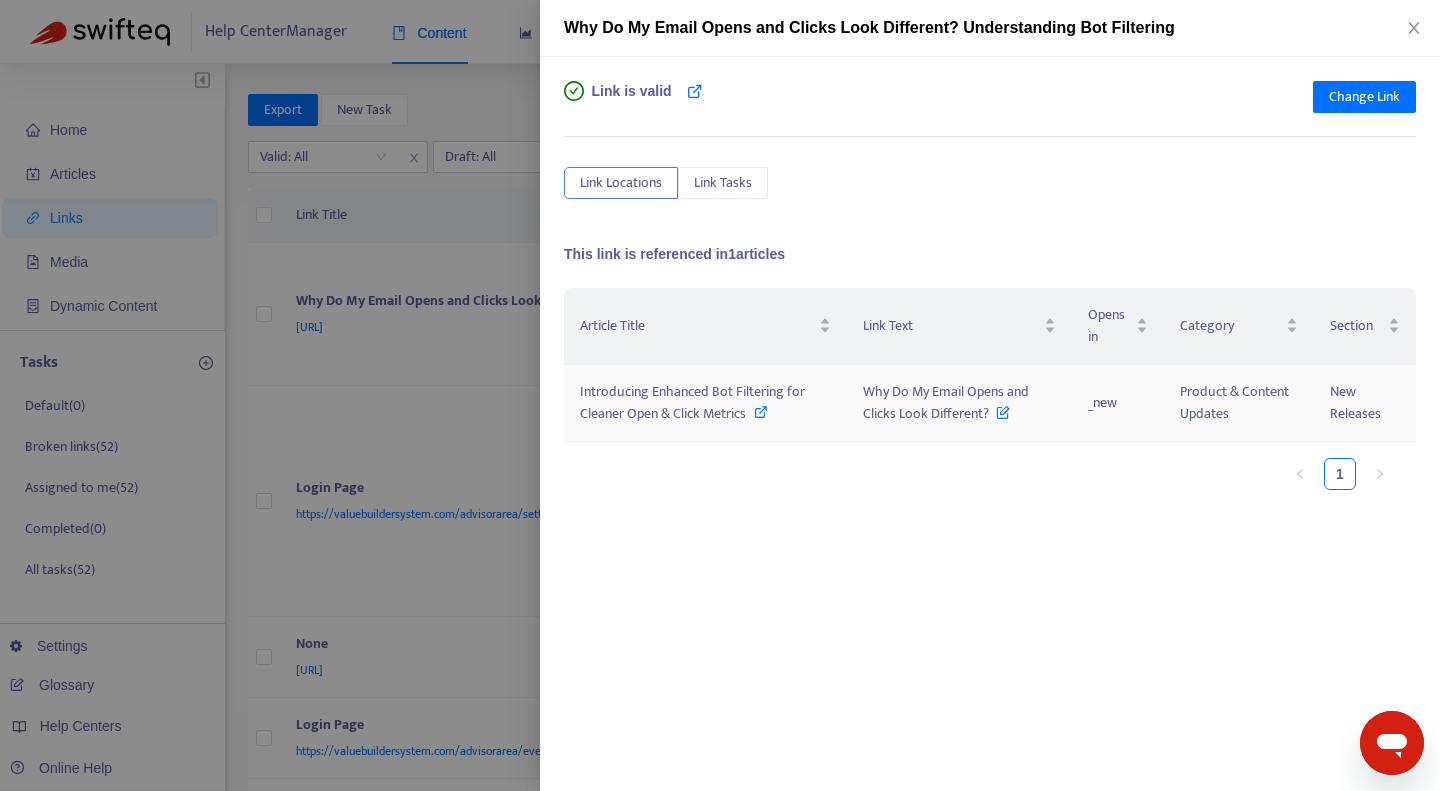 click at bounding box center [1003, 408] 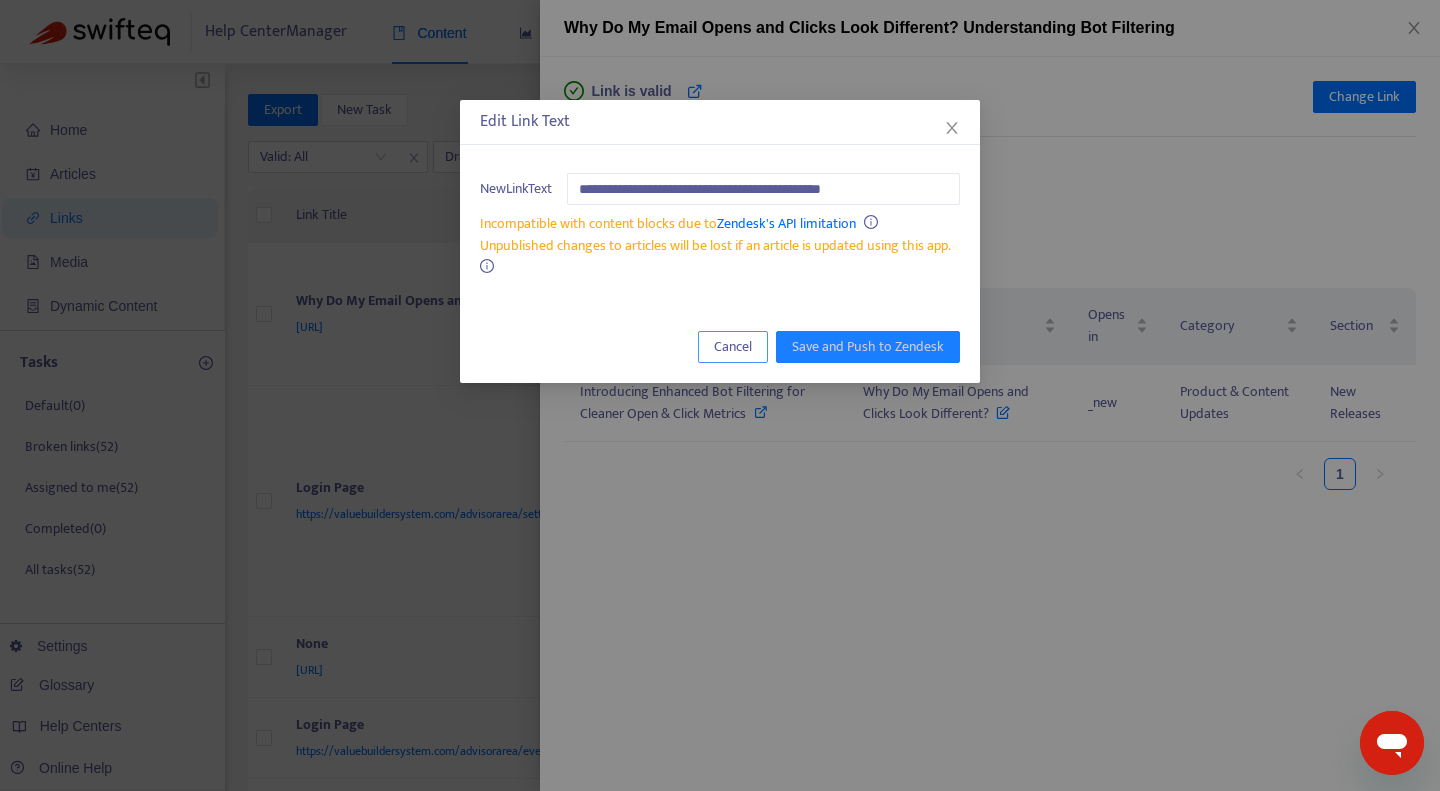 click on "Cancel" at bounding box center (733, 347) 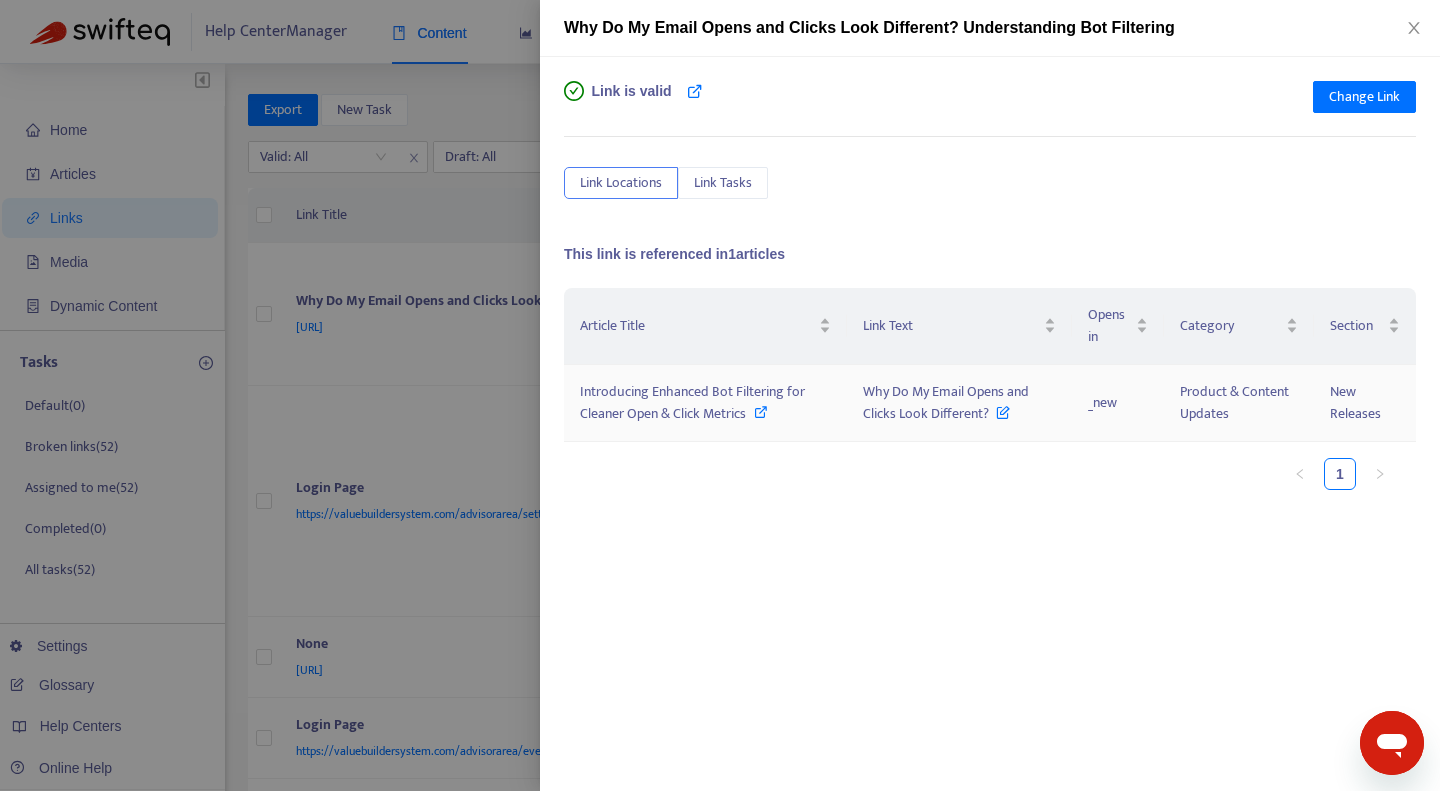 click at bounding box center (761, 412) 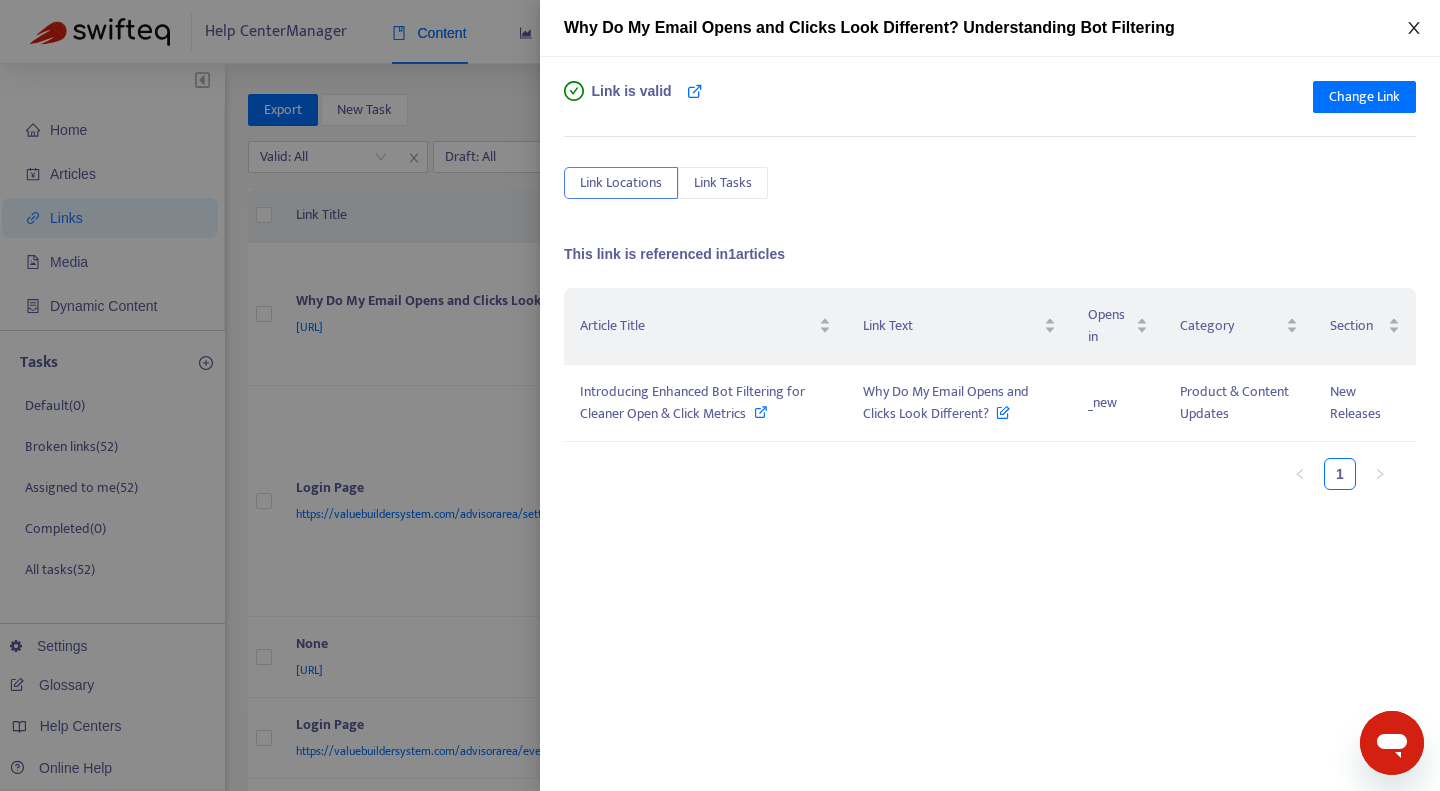 click 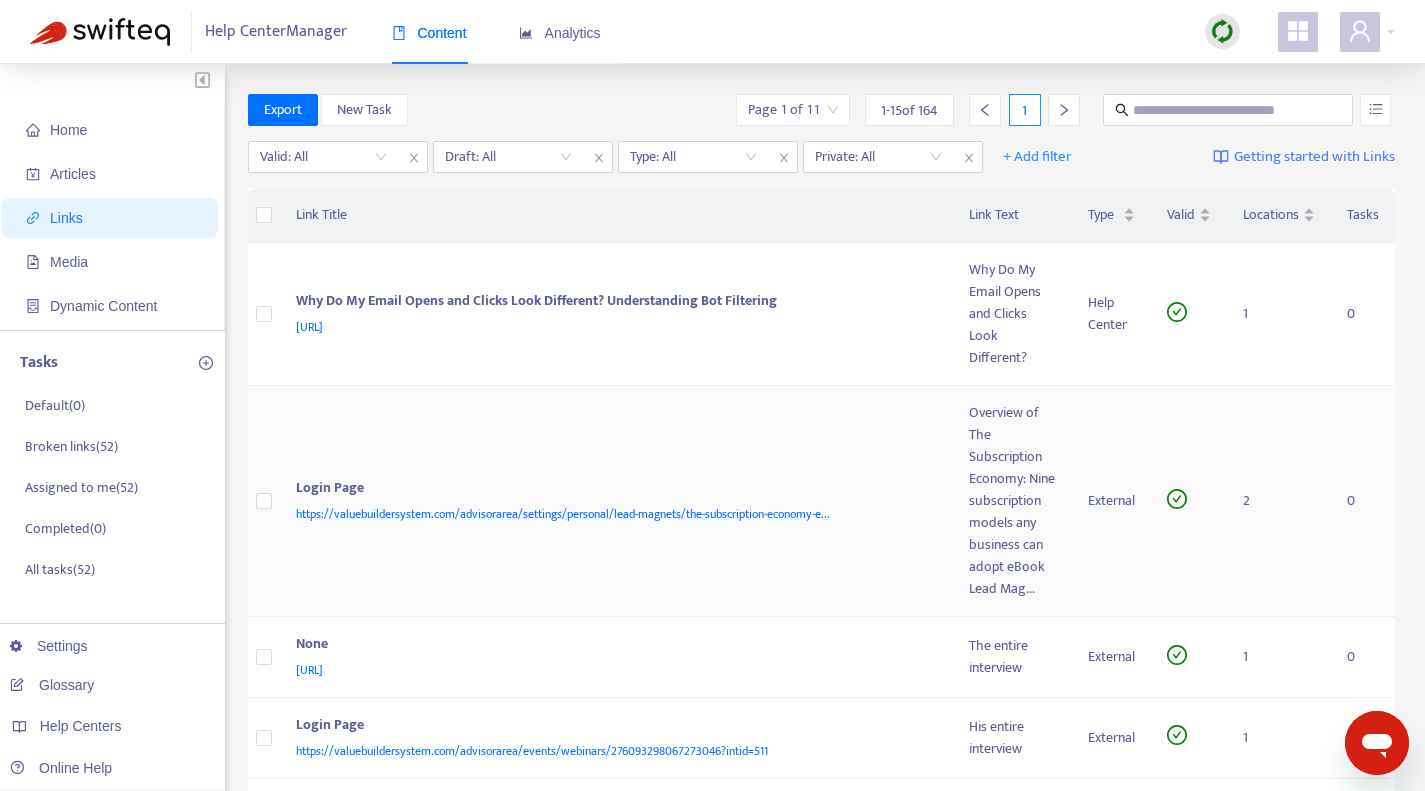 click on "[URL]" at bounding box center [617, 501] 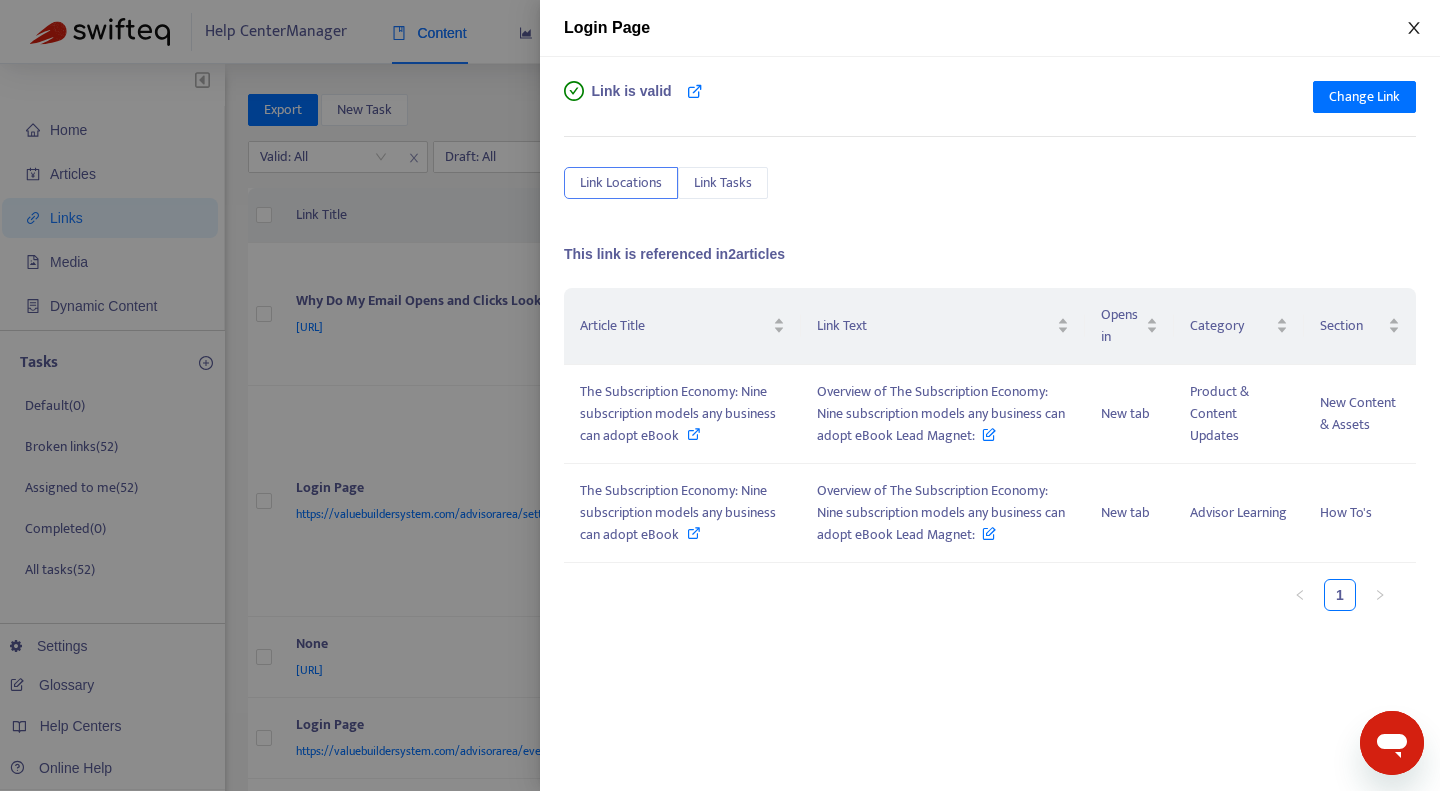 click 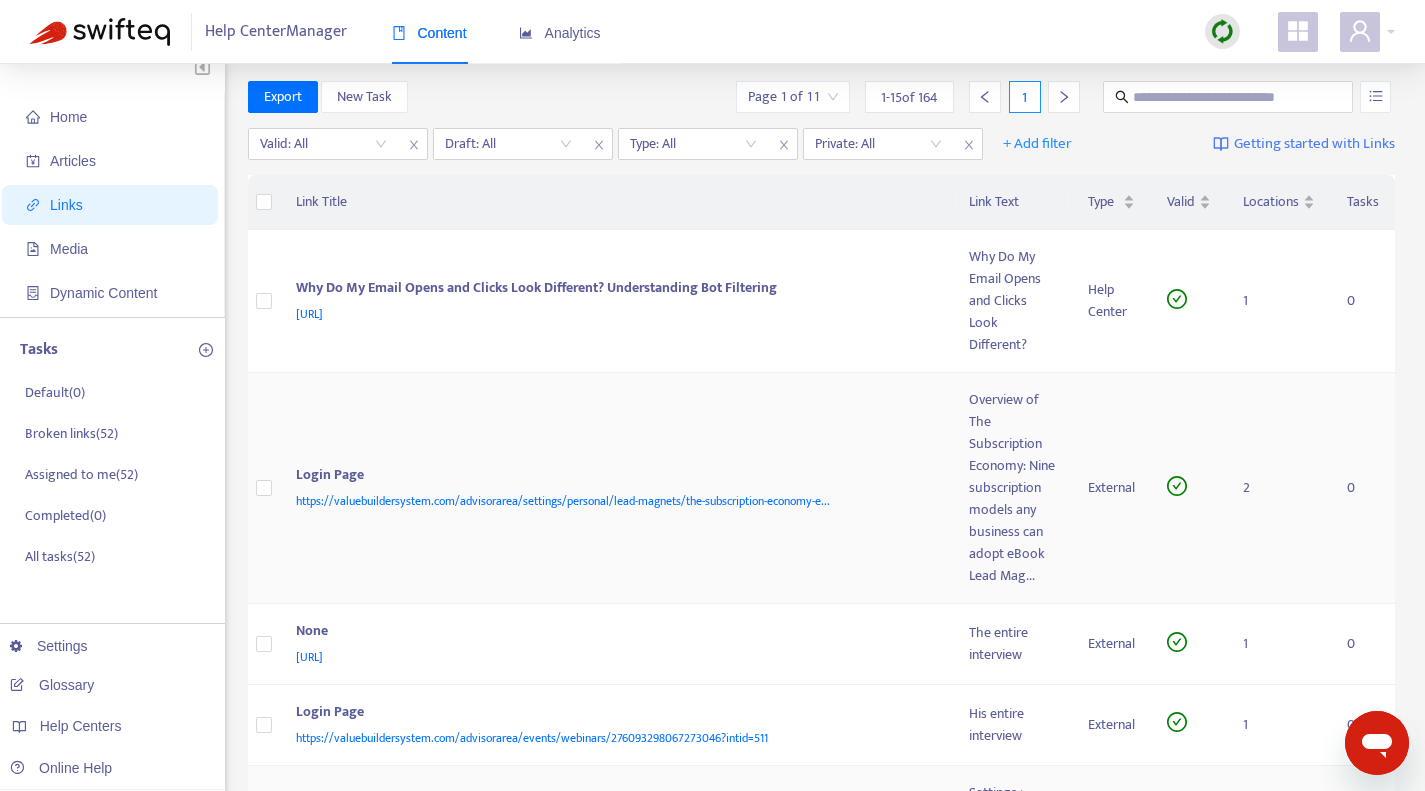 scroll, scrollTop: 0, scrollLeft: 0, axis: both 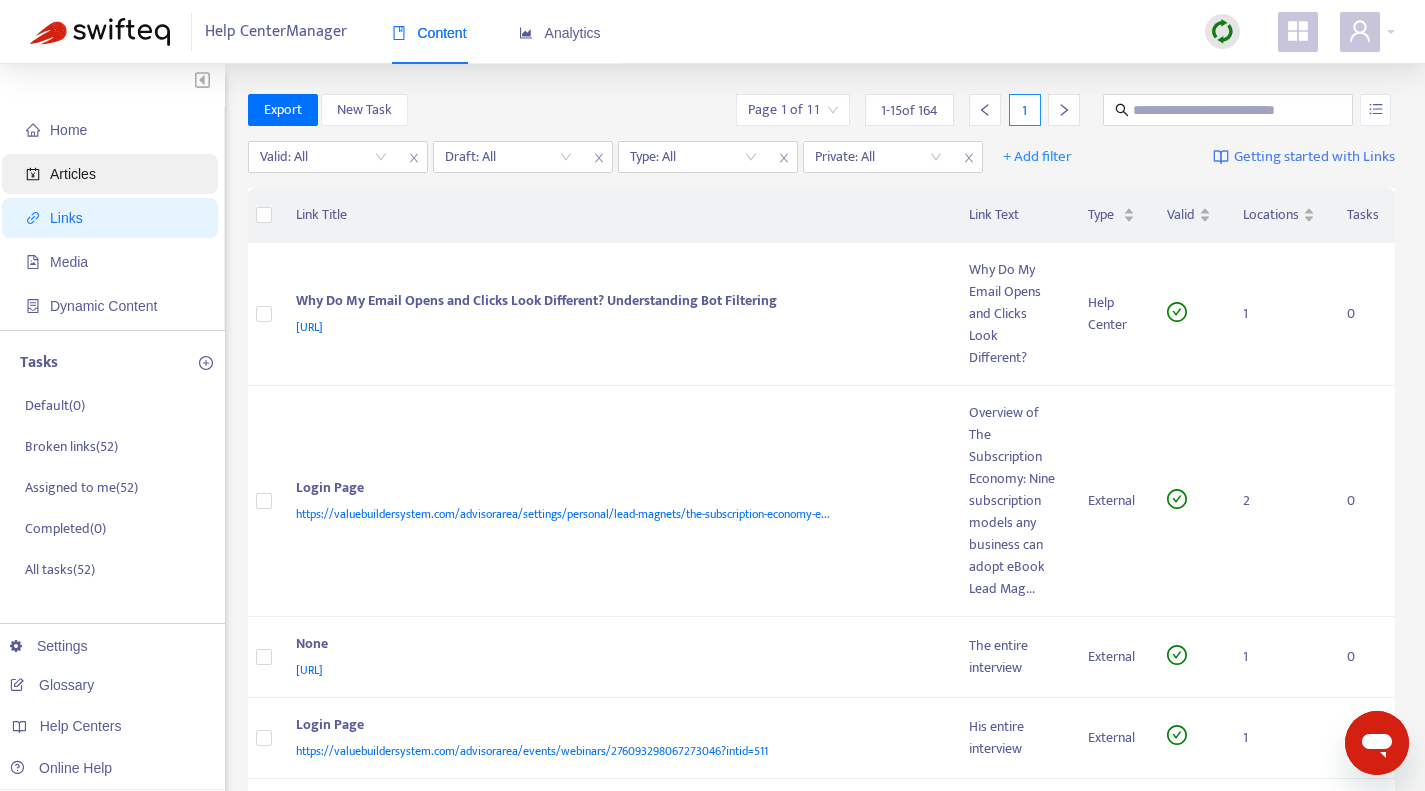 click on "Articles" at bounding box center (114, 174) 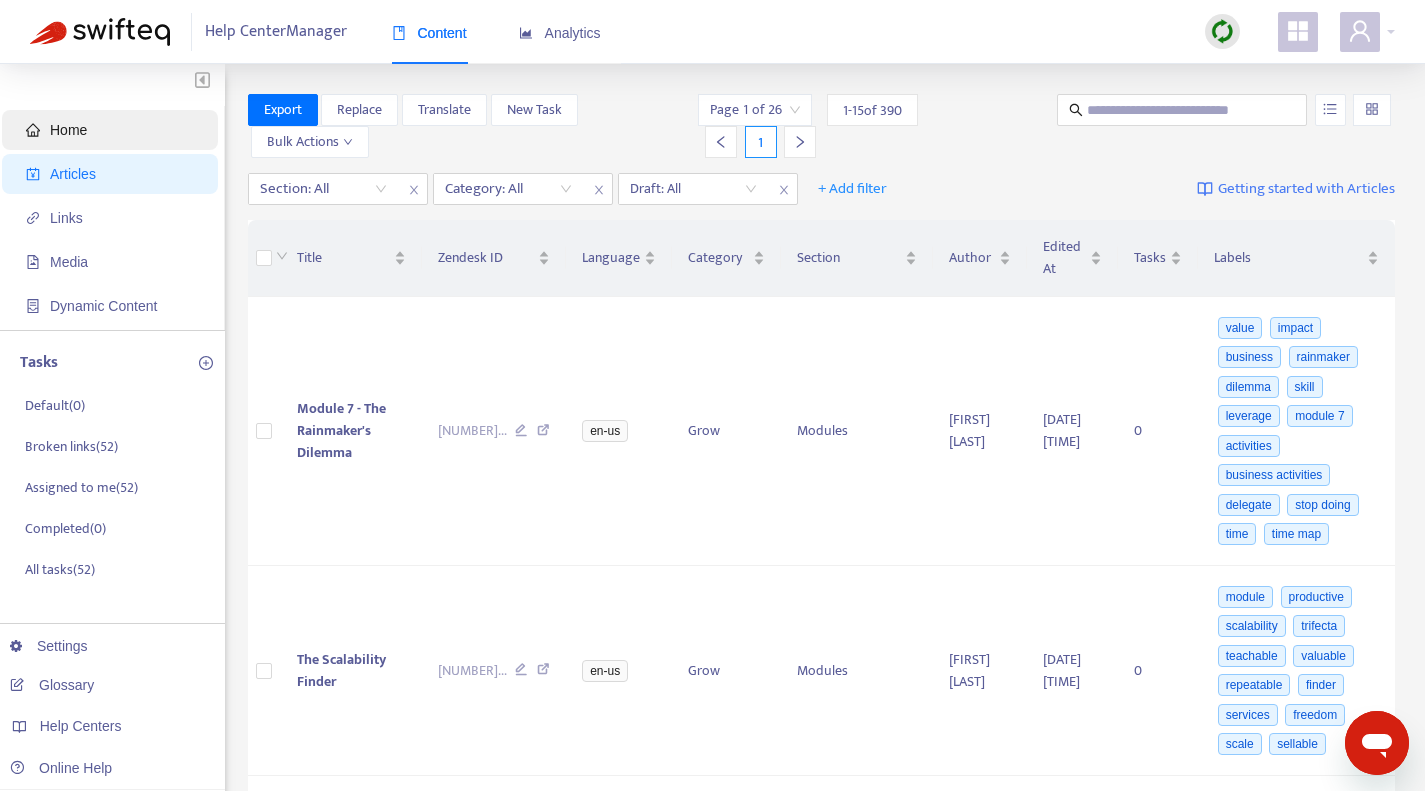 click on "Home" at bounding box center (68, 130) 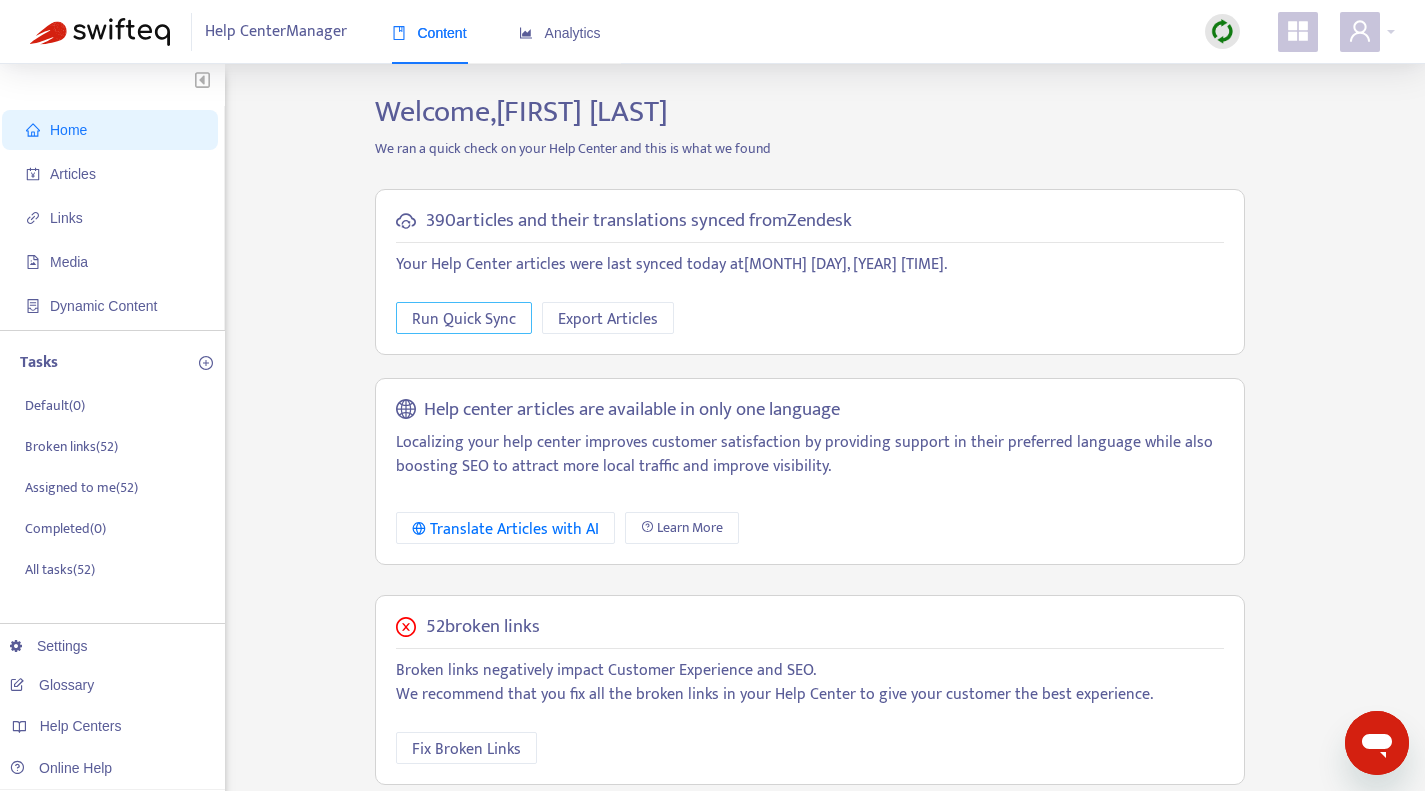 click on "Run Quick Sync" at bounding box center [464, 319] 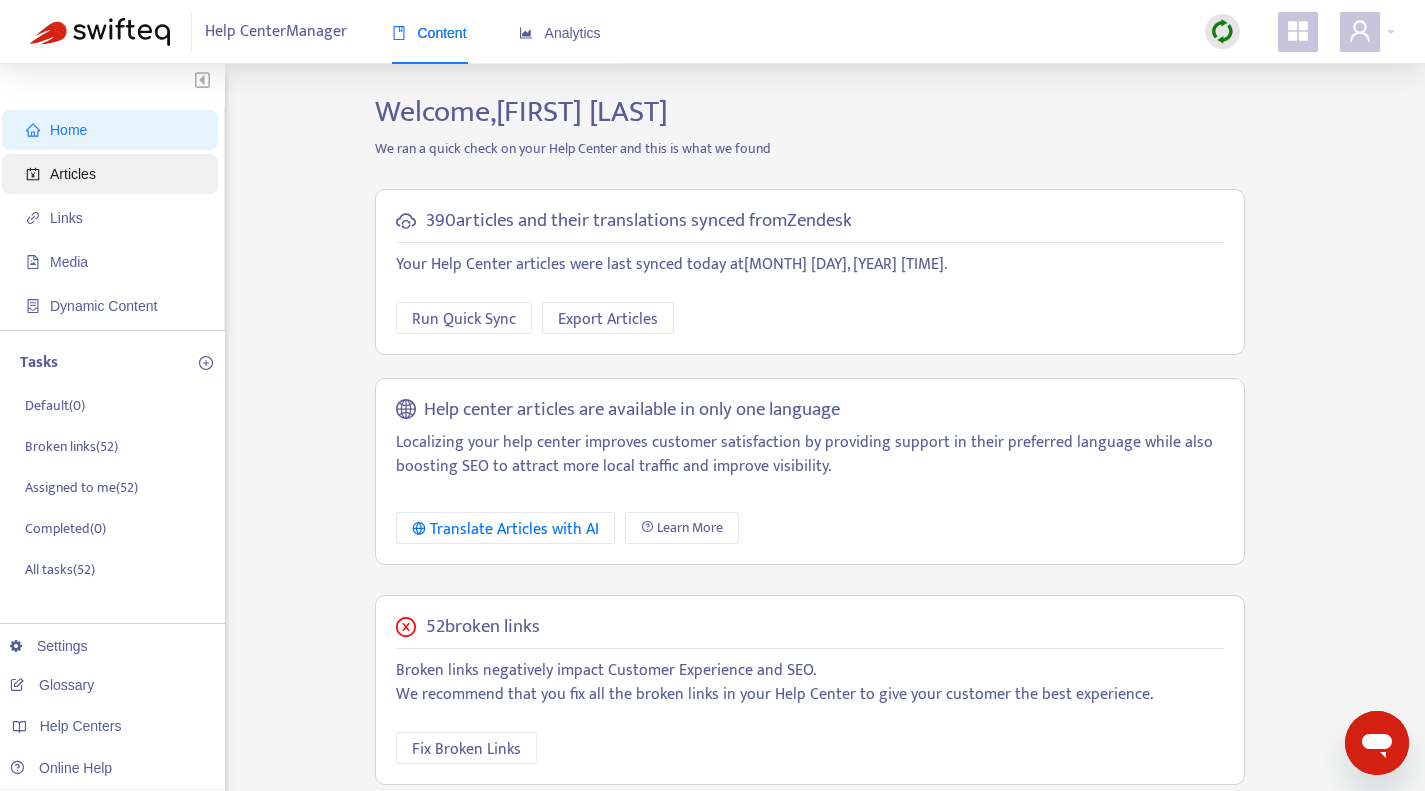 click on "Articles" at bounding box center [114, 174] 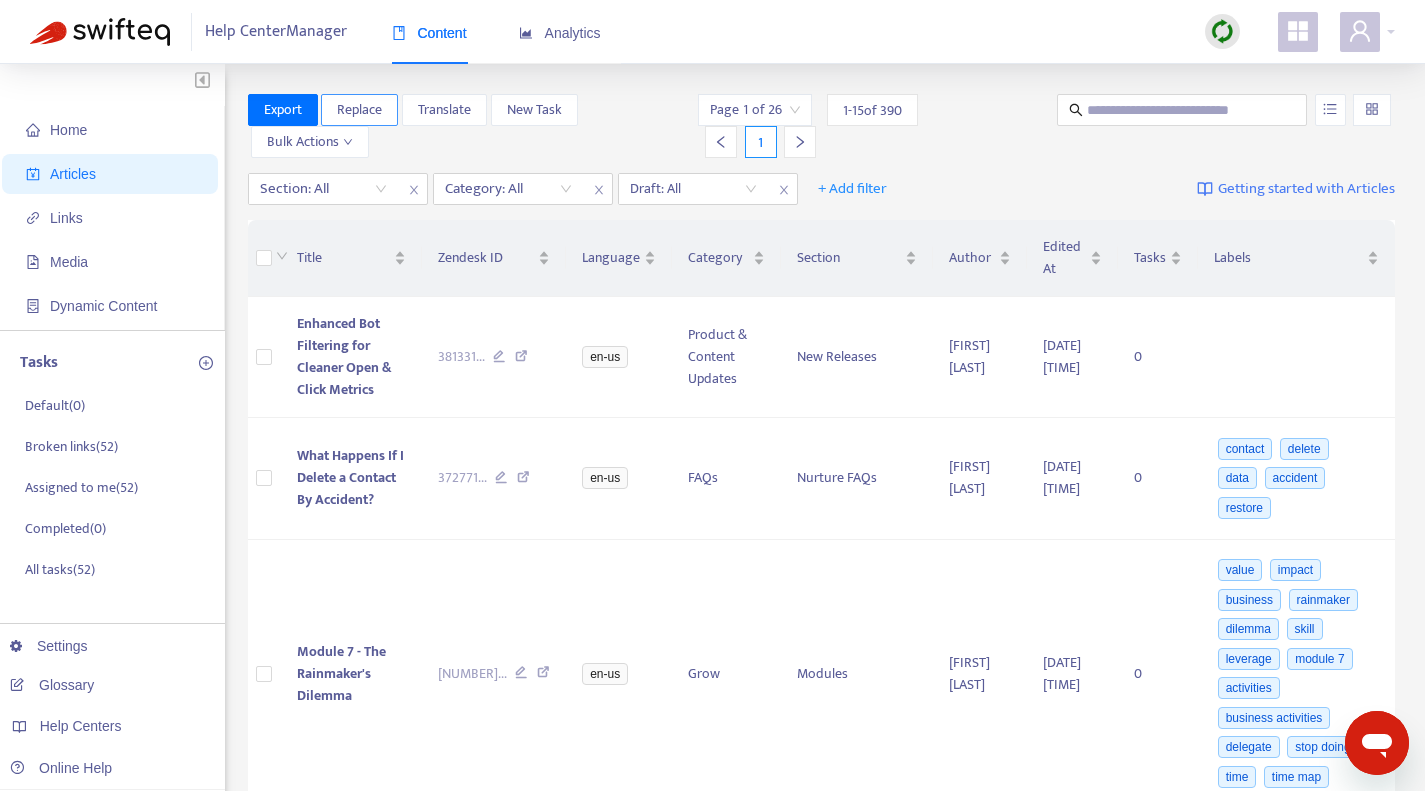 click on "Replace" at bounding box center [359, 110] 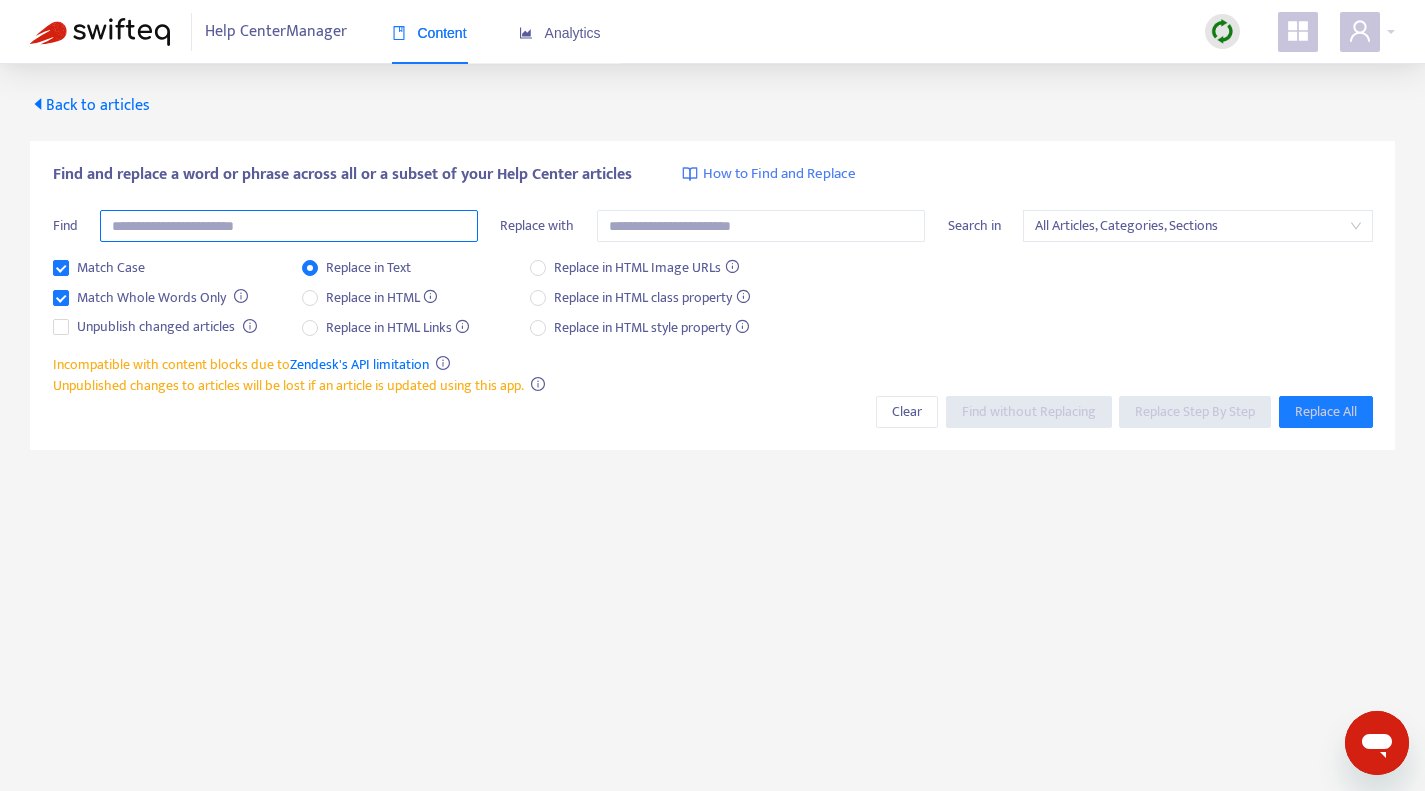 click at bounding box center (289, 226) 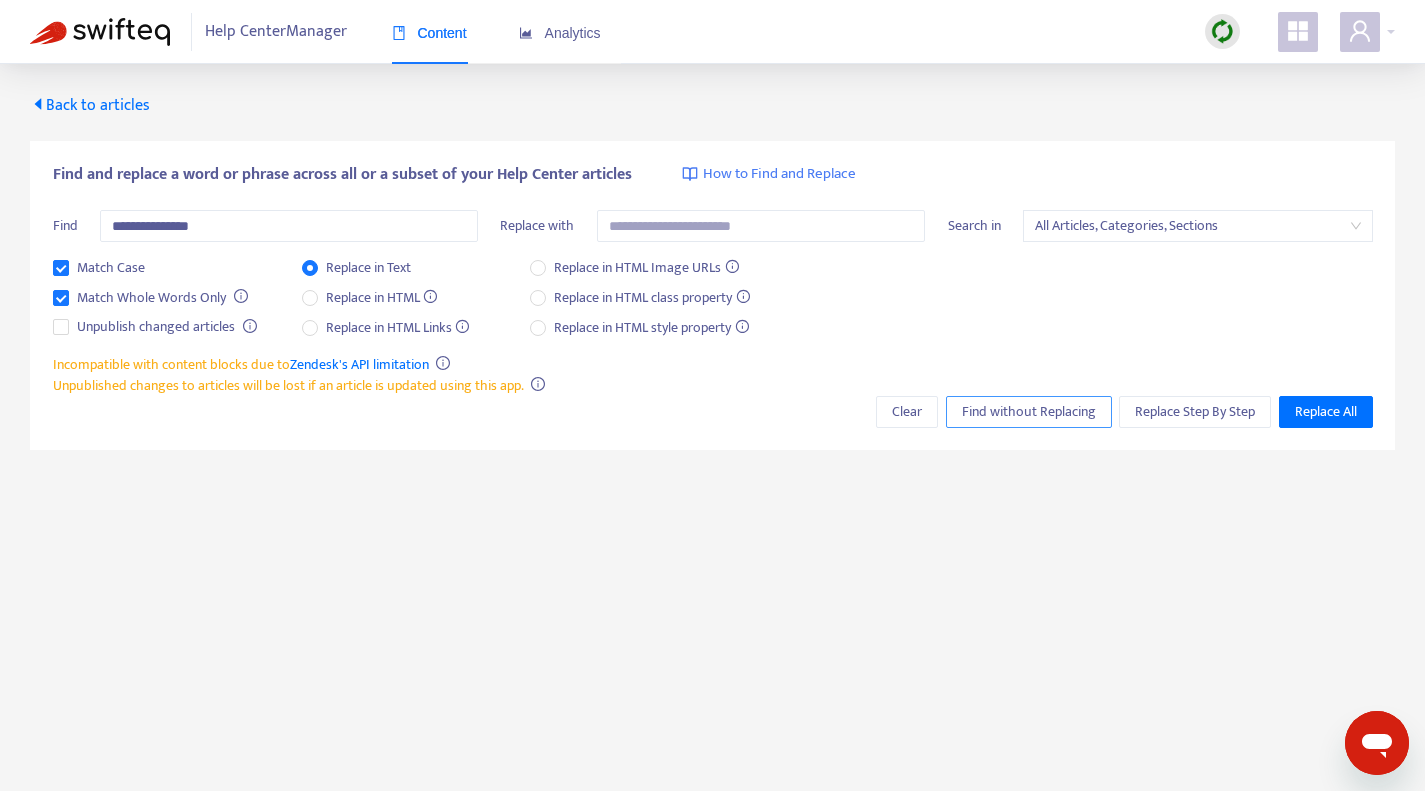 click on "Find without Replacing" at bounding box center [1029, 412] 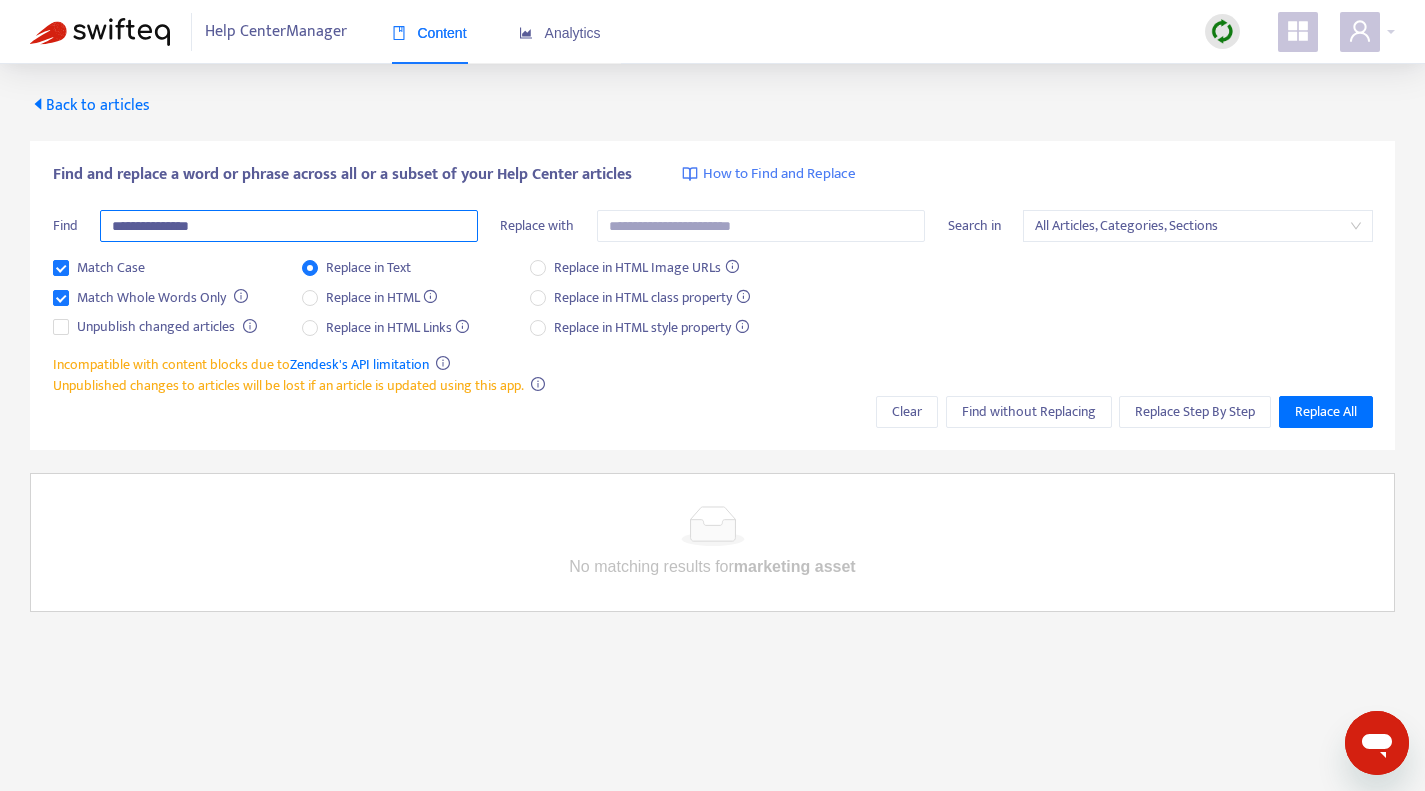 drag, startPoint x: 266, startPoint y: 235, endPoint x: 70, endPoint y: 233, distance: 196.01021 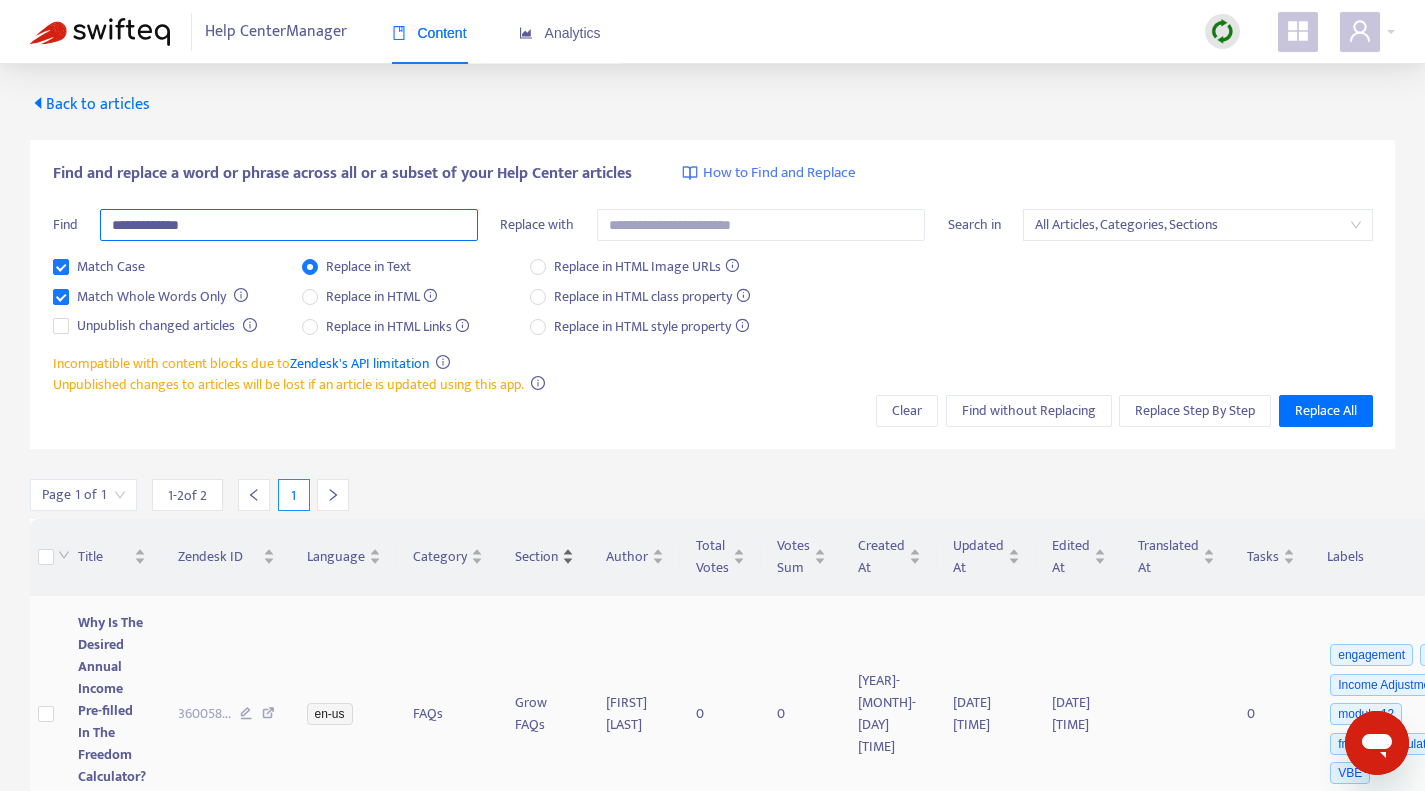 scroll, scrollTop: 0, scrollLeft: 0, axis: both 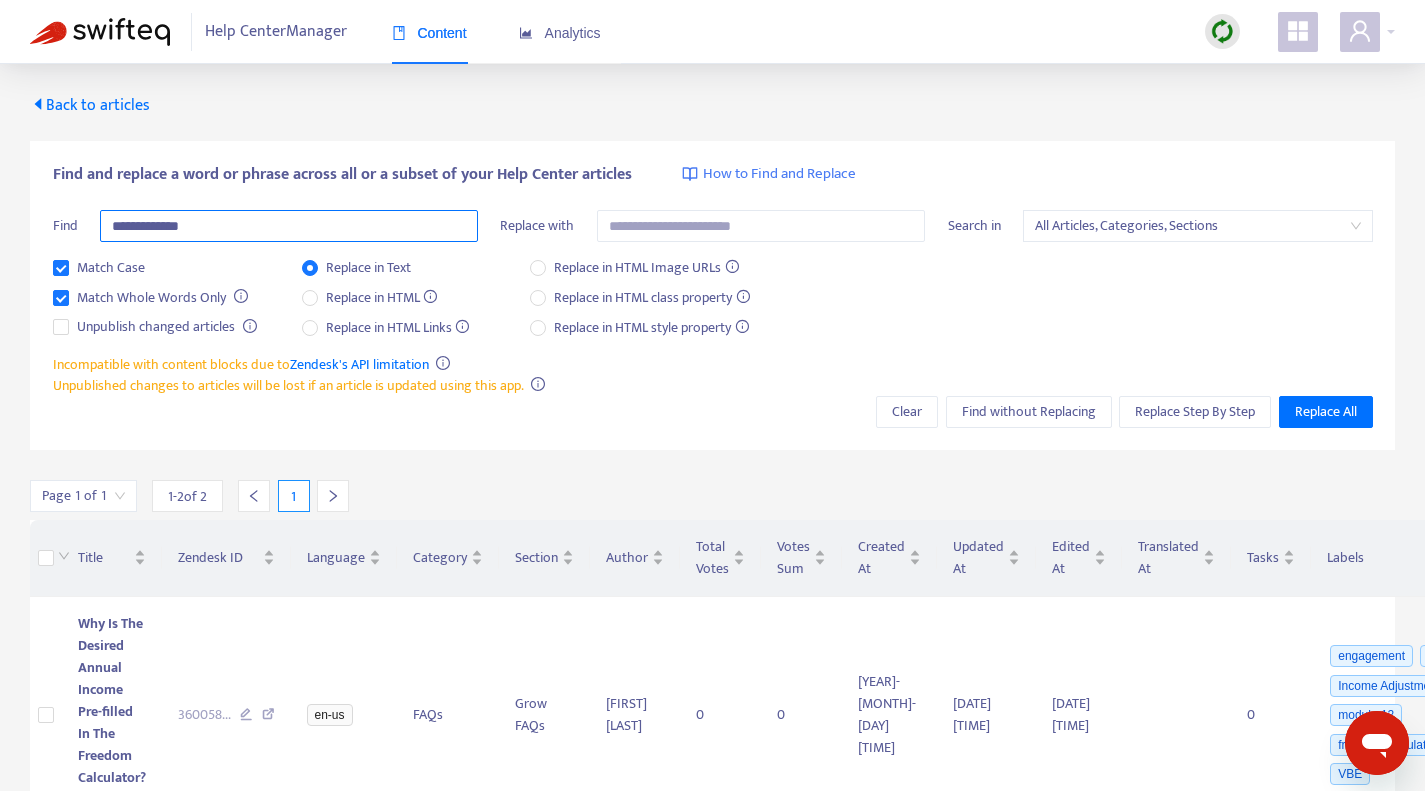 drag, startPoint x: 300, startPoint y: 228, endPoint x: 37, endPoint y: 236, distance: 263.12164 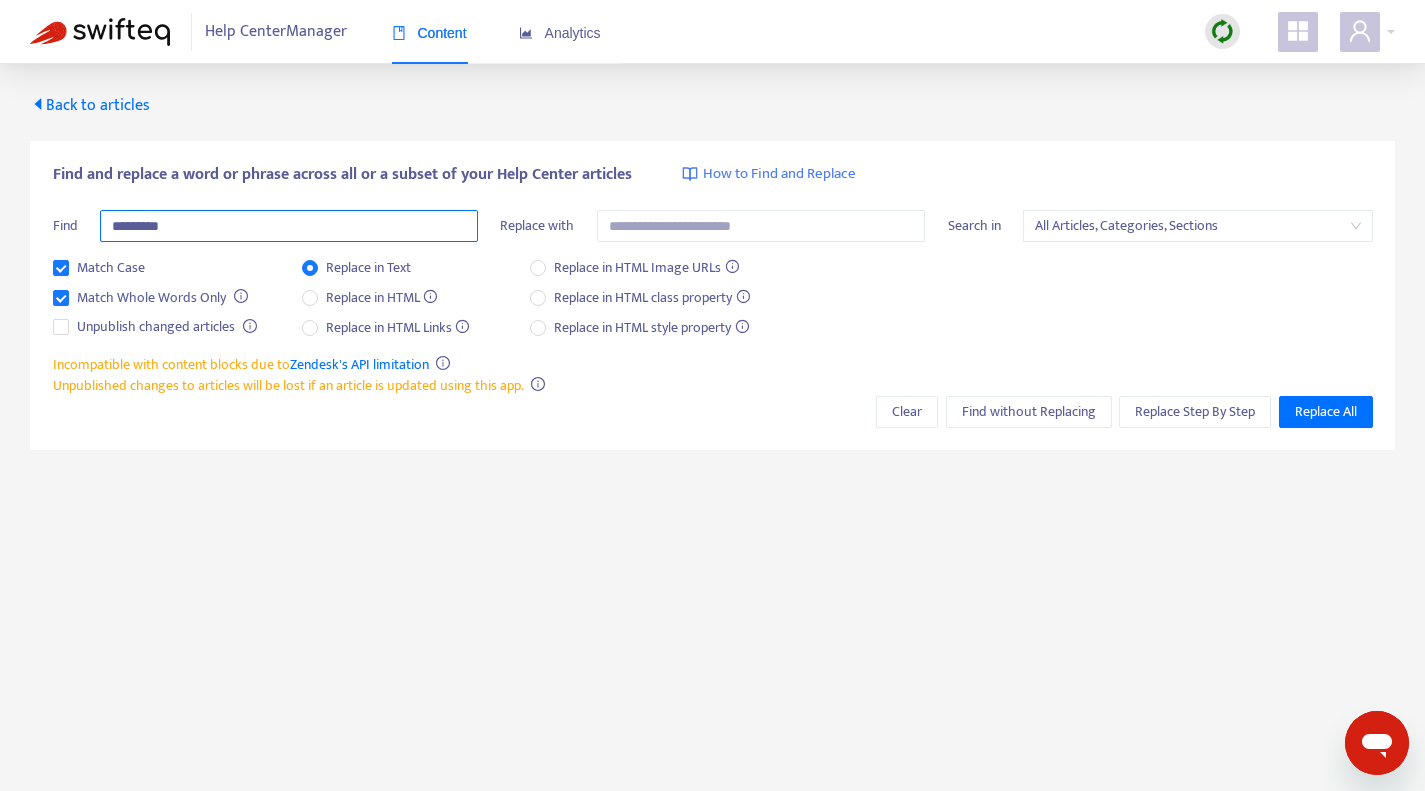 type on "*********" 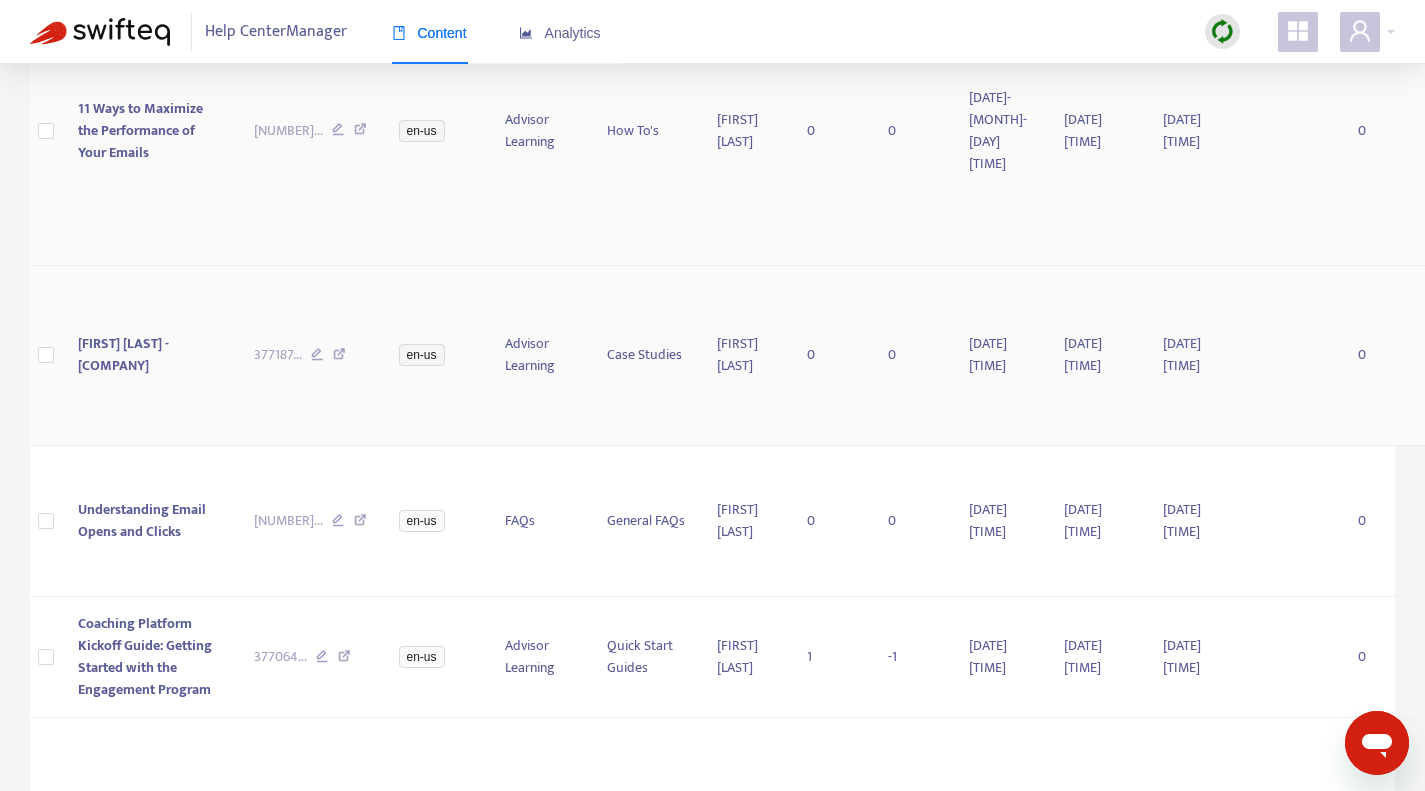 scroll, scrollTop: 400, scrollLeft: 0, axis: vertical 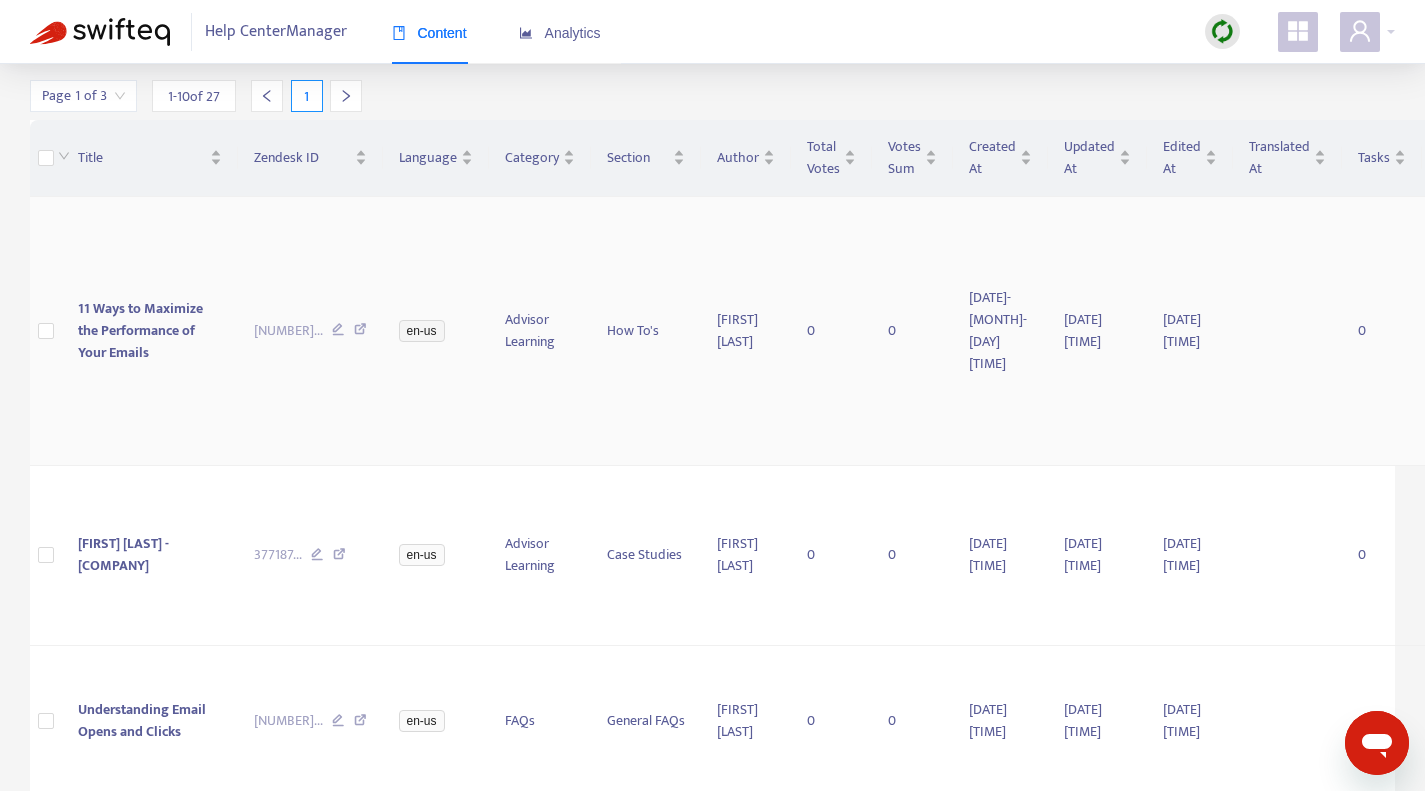 click at bounding box center [360, 332] 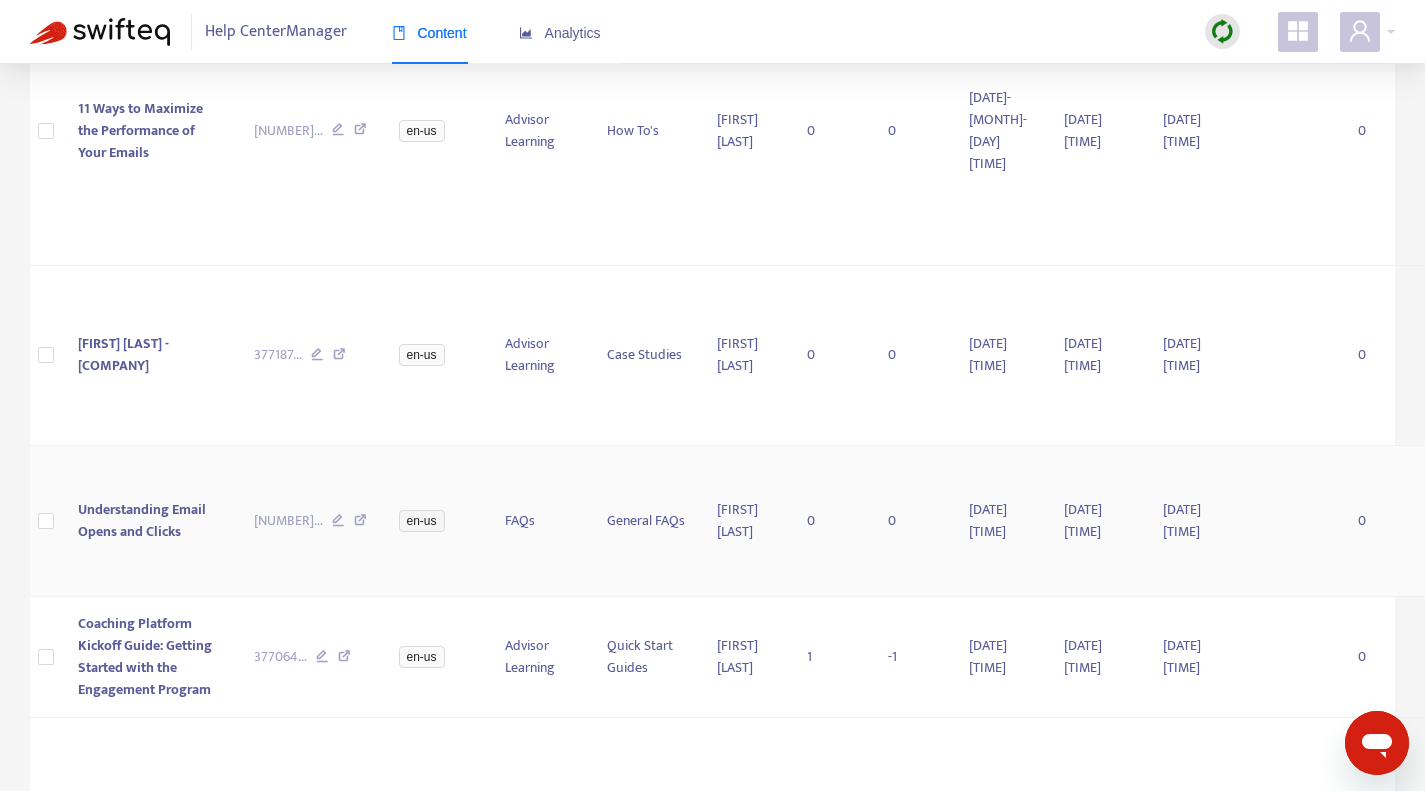 scroll, scrollTop: 700, scrollLeft: 0, axis: vertical 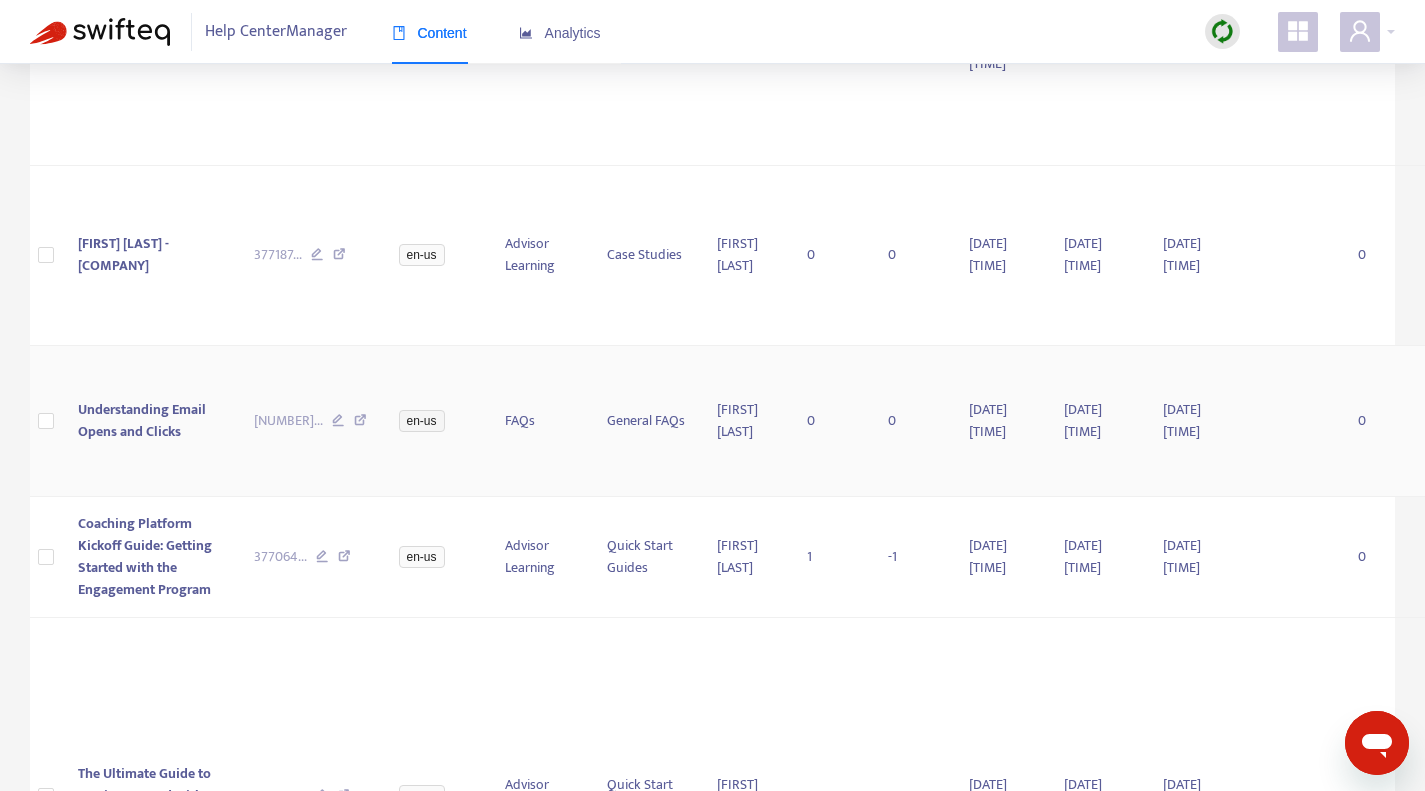 click at bounding box center [360, 423] 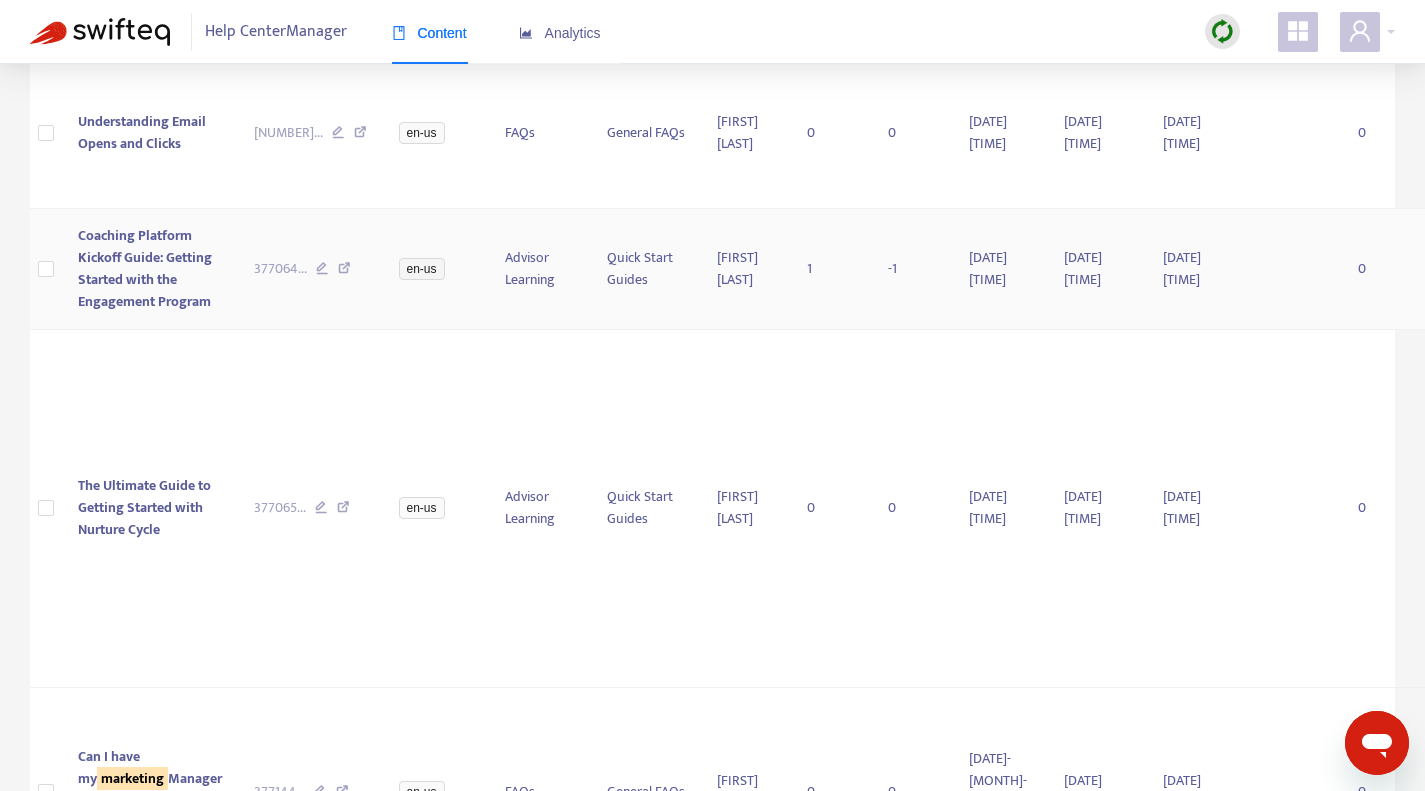 scroll, scrollTop: 1000, scrollLeft: 0, axis: vertical 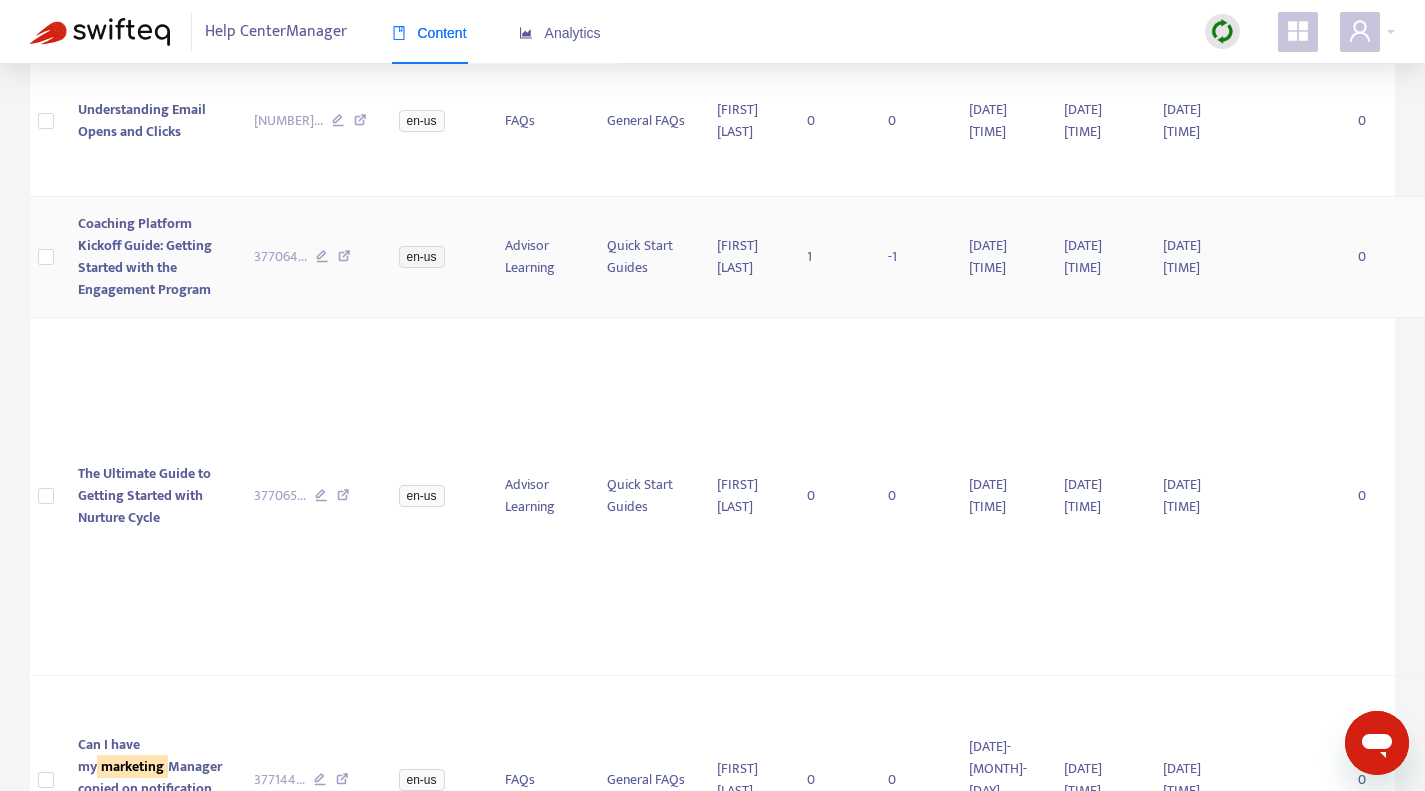 click at bounding box center (344, 259) 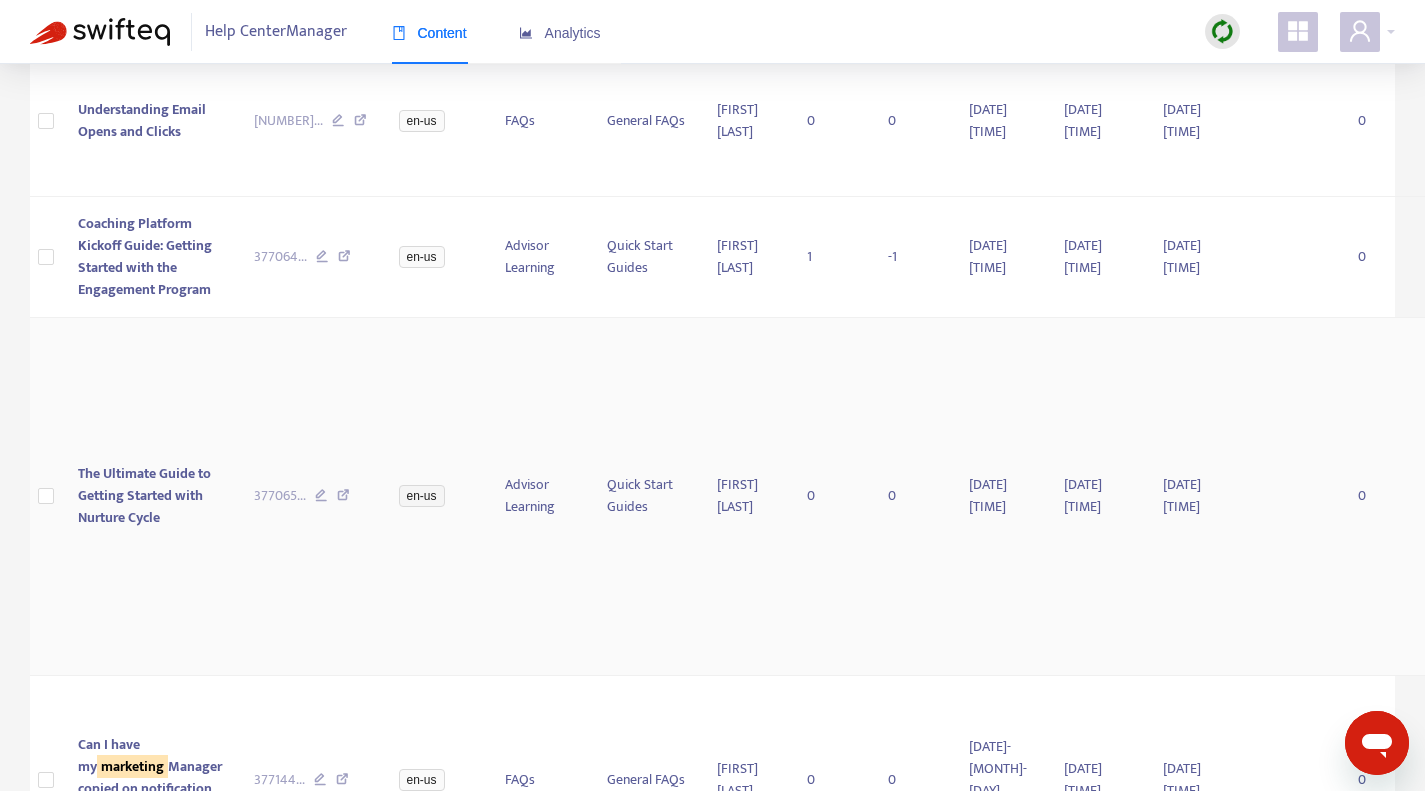 scroll, scrollTop: 1200, scrollLeft: 0, axis: vertical 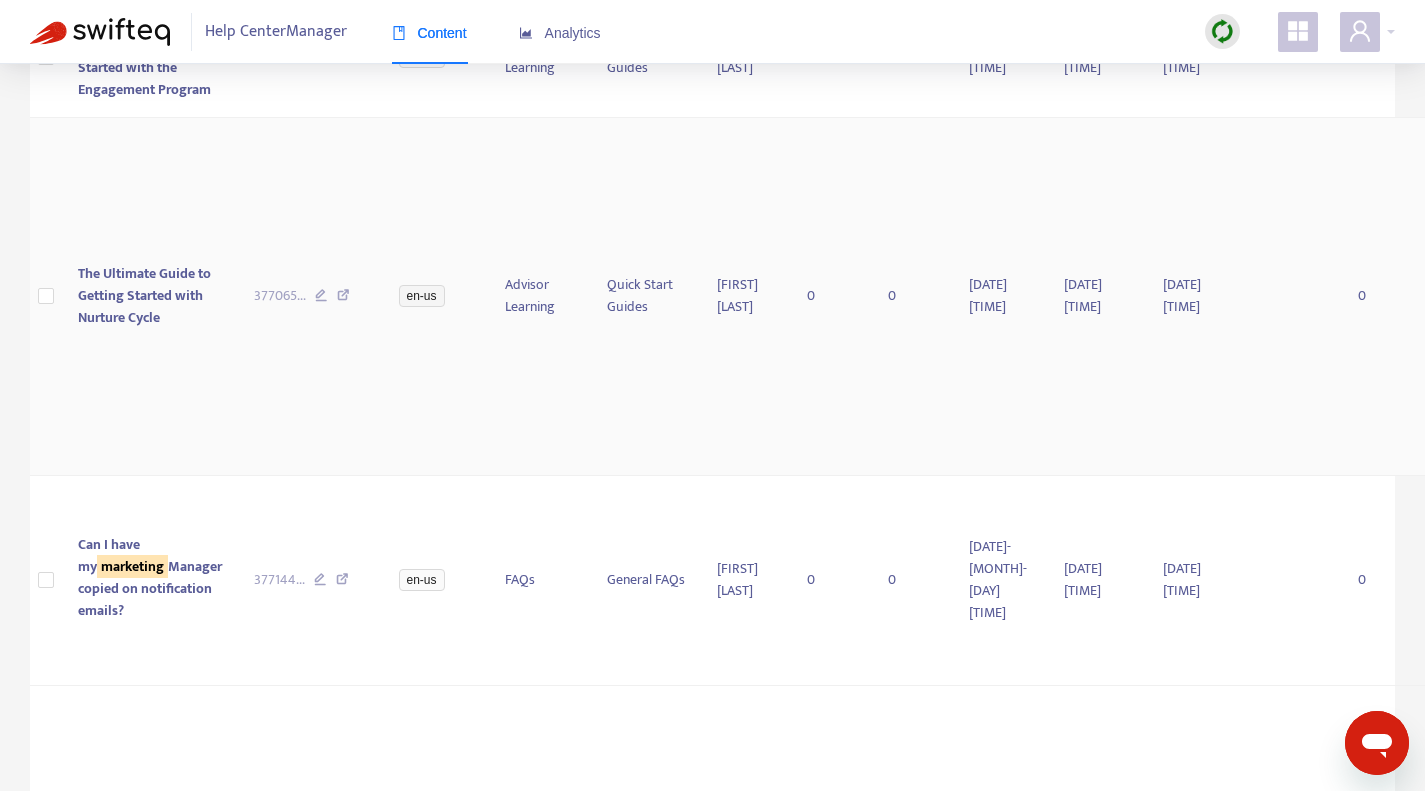click on "[NUMBER] ..." at bounding box center [310, 297] 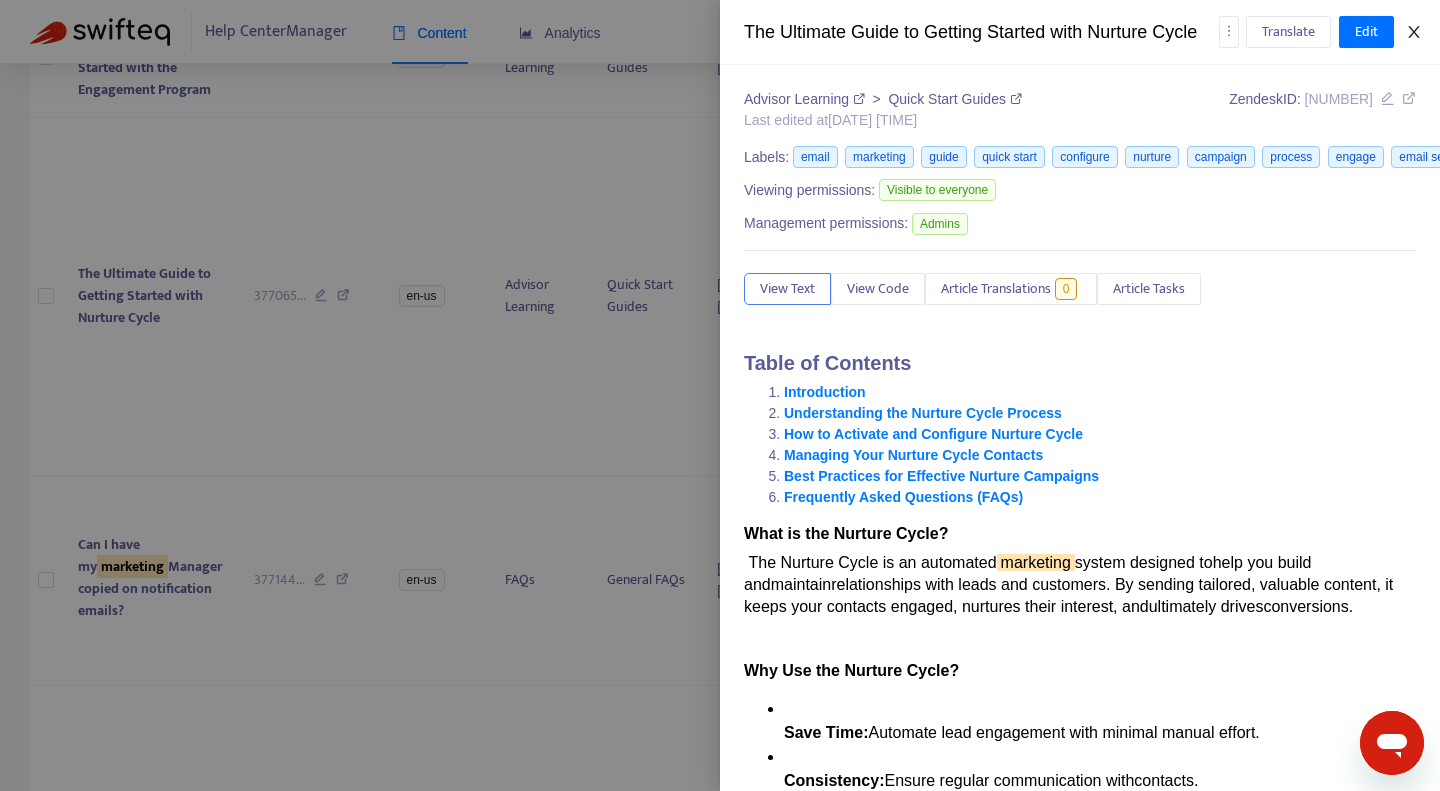 click 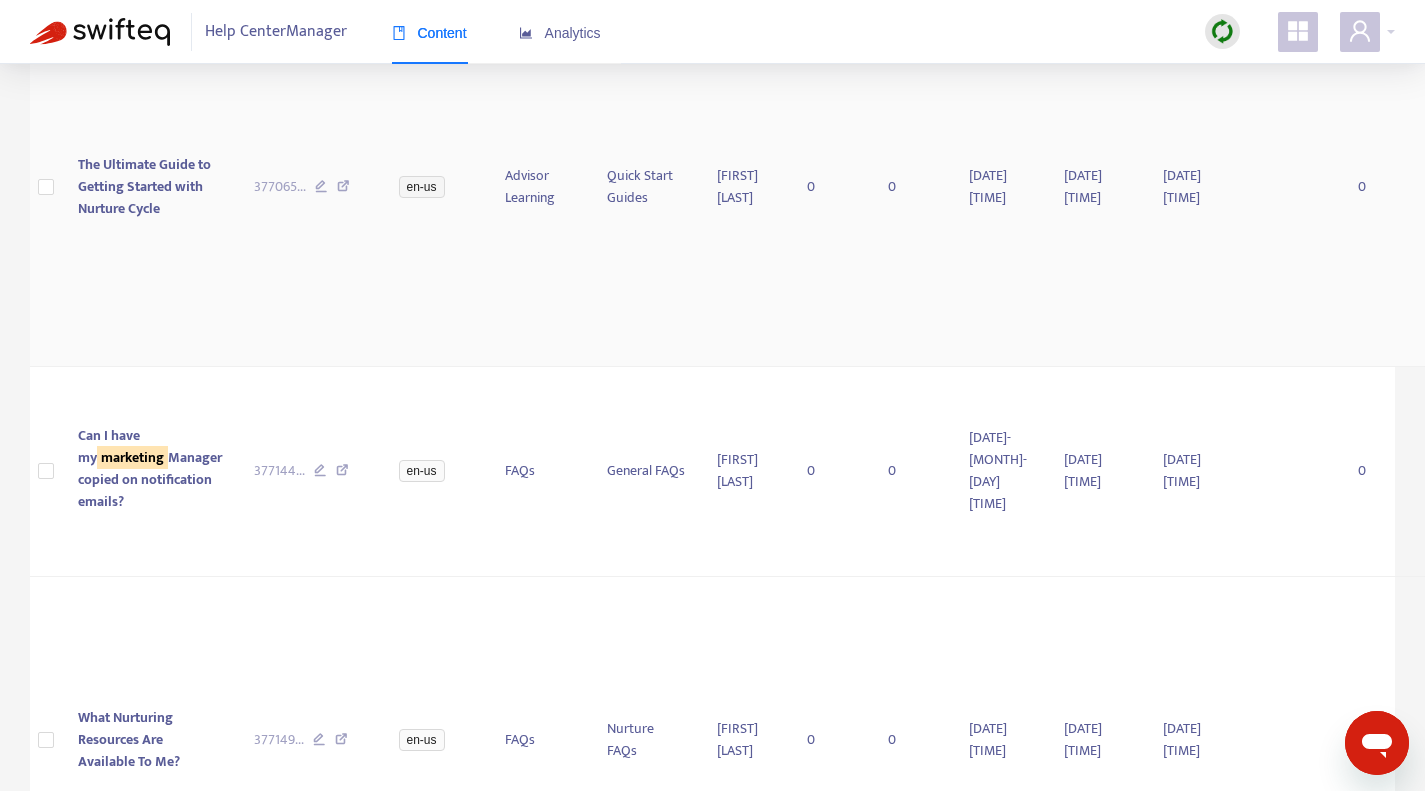 scroll, scrollTop: 1400, scrollLeft: 0, axis: vertical 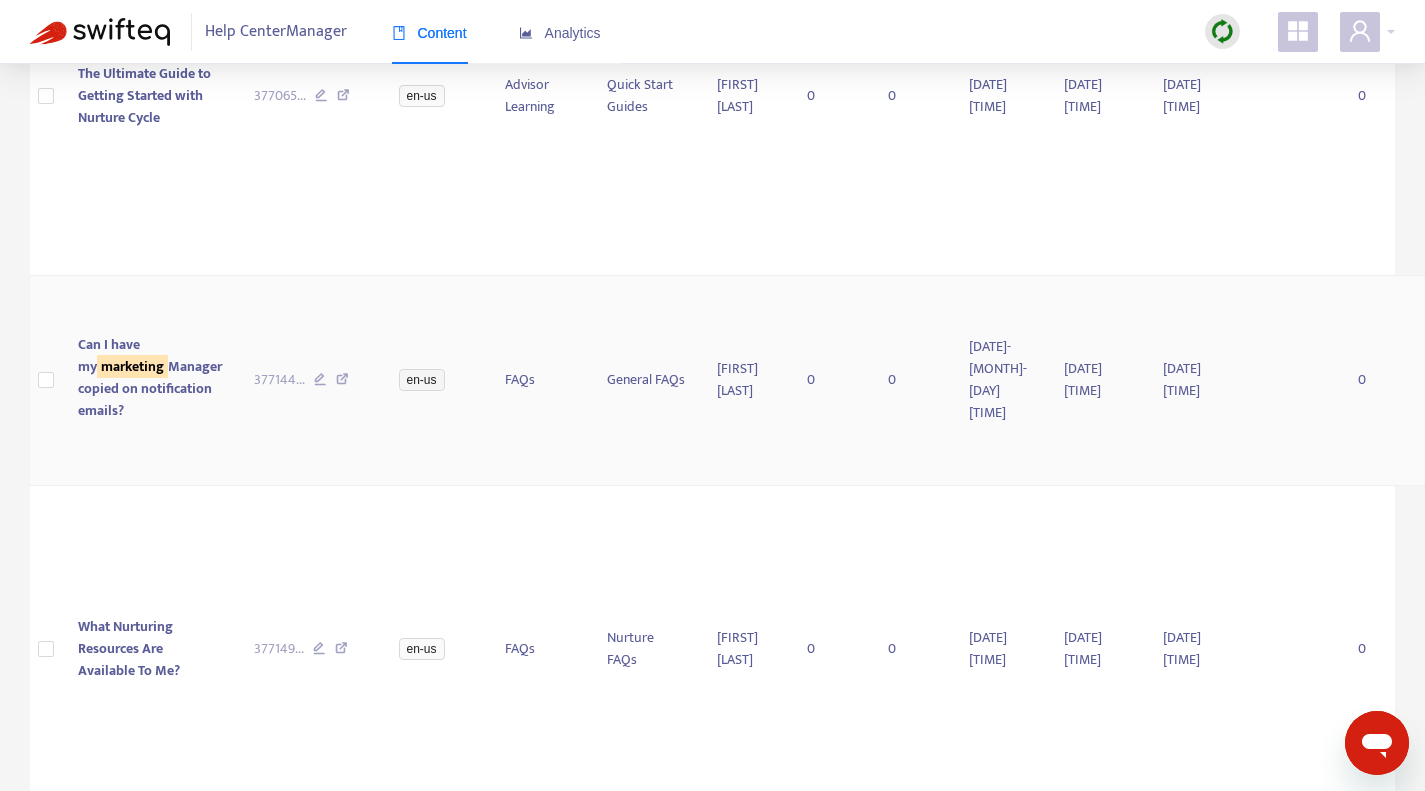click at bounding box center [342, 382] 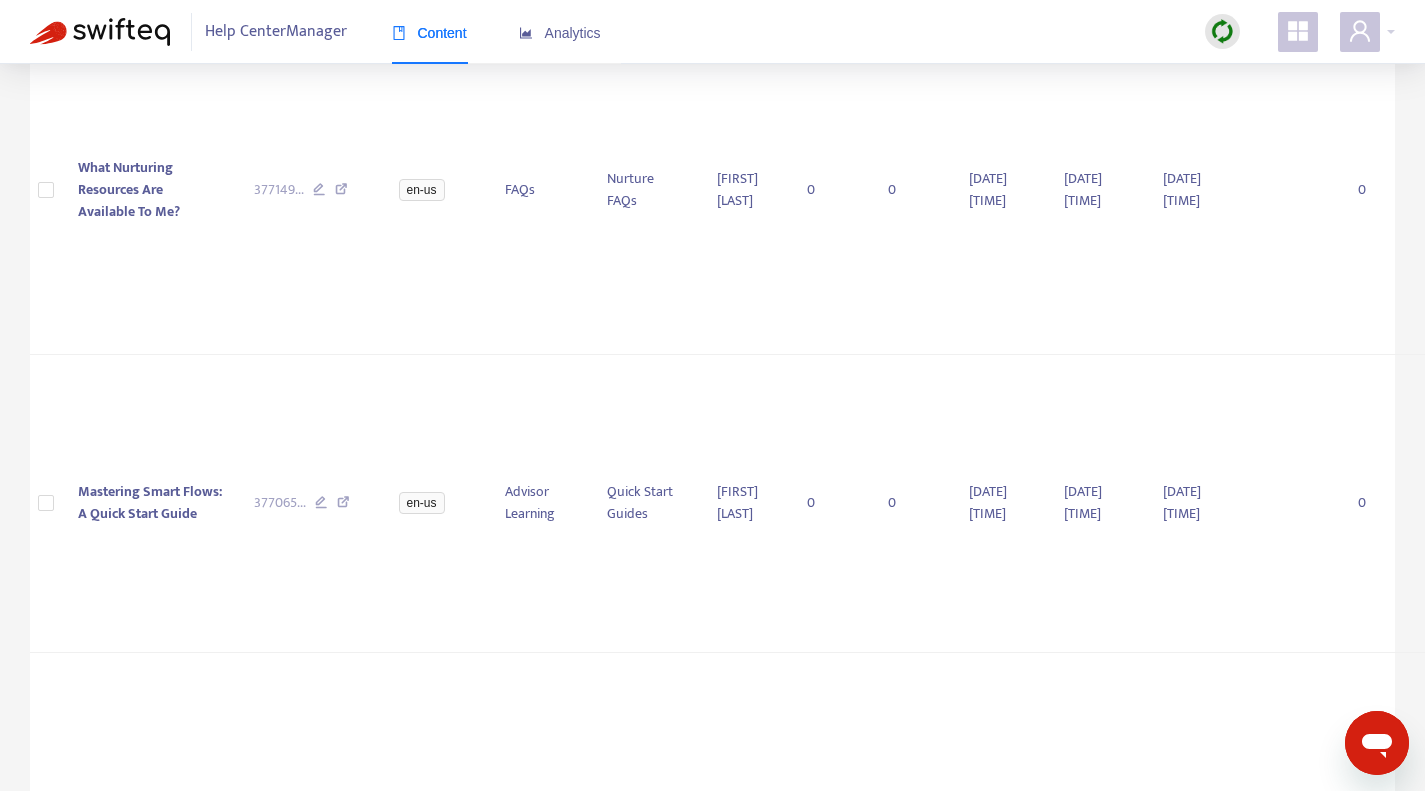 scroll, scrollTop: 1900, scrollLeft: 0, axis: vertical 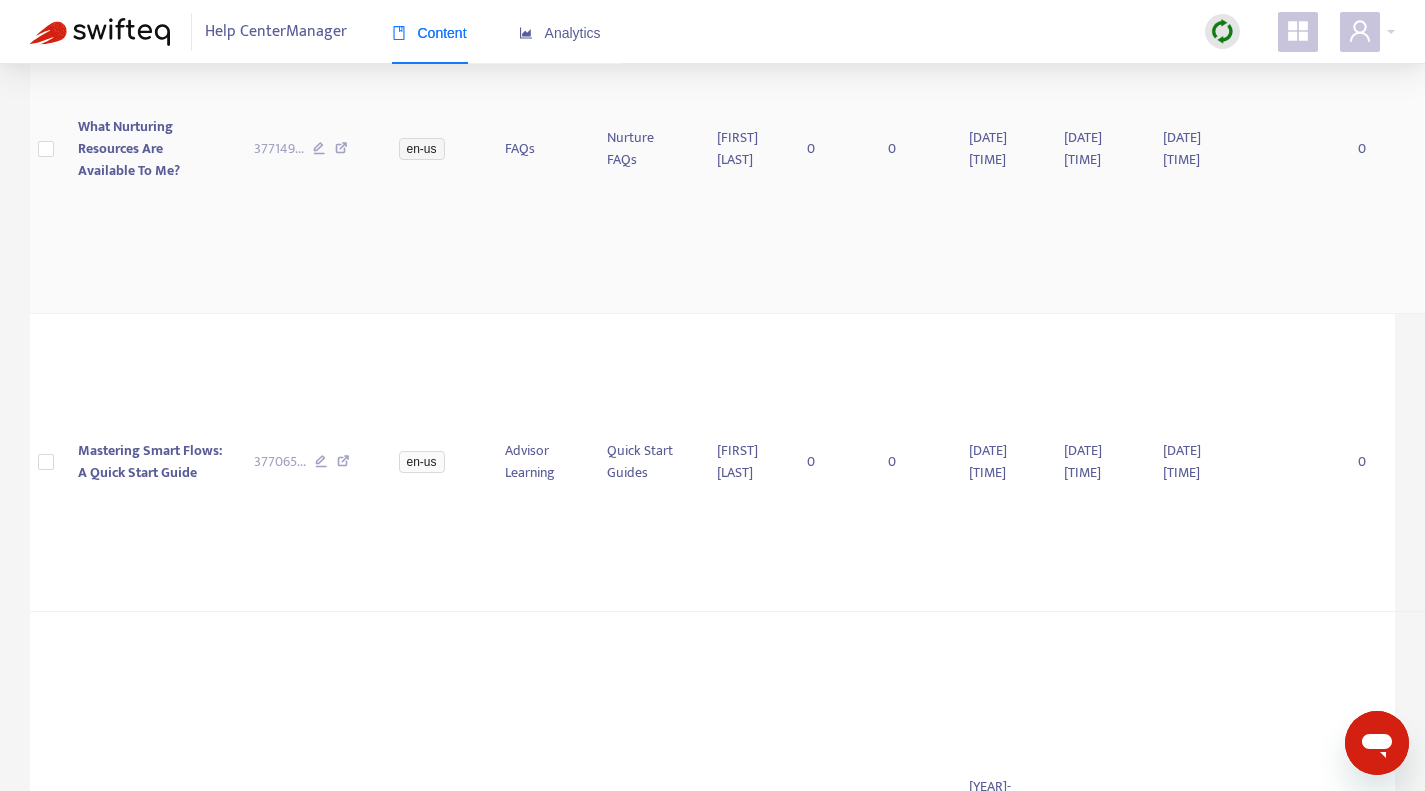 click at bounding box center [341, 151] 